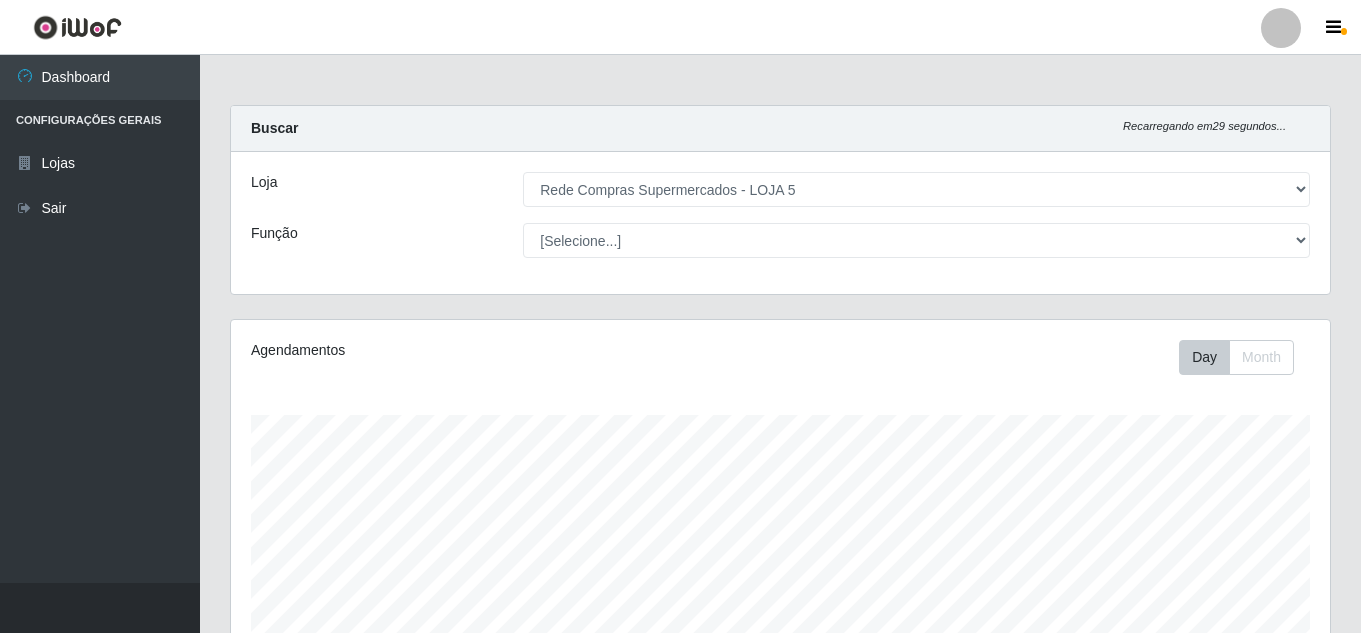 select on "397" 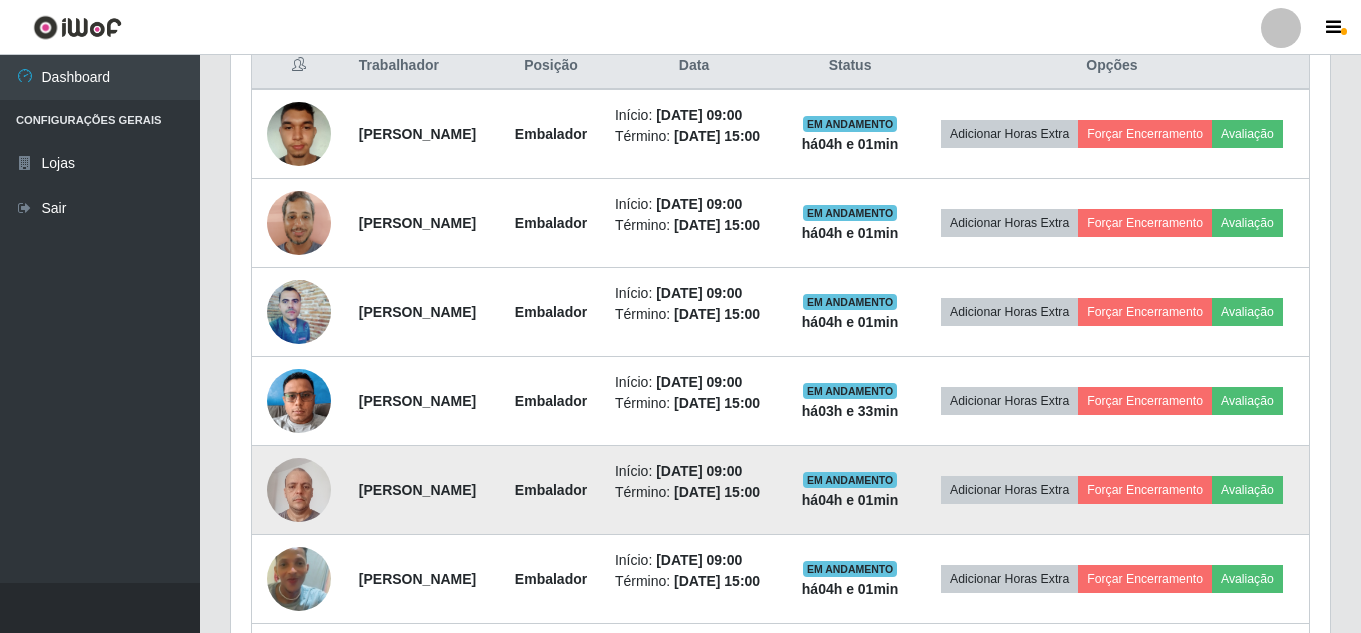 scroll, scrollTop: 999585, scrollLeft: 998901, axis: both 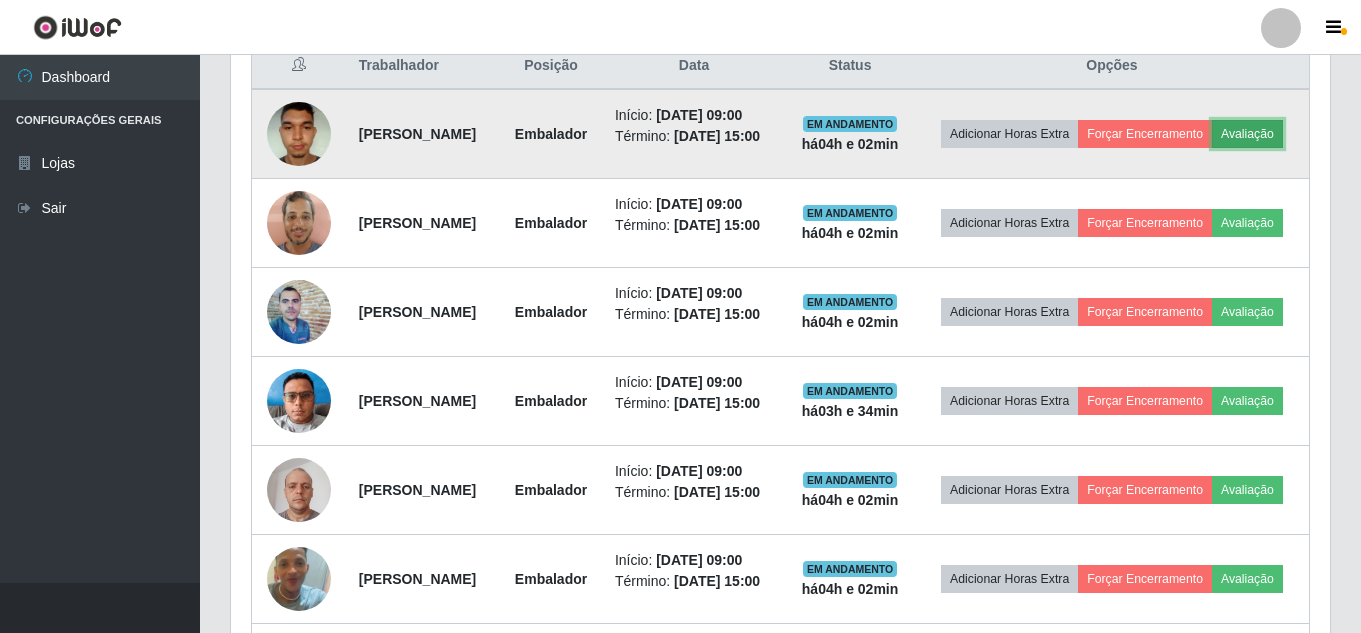 click on "Avaliação" at bounding box center (1247, 134) 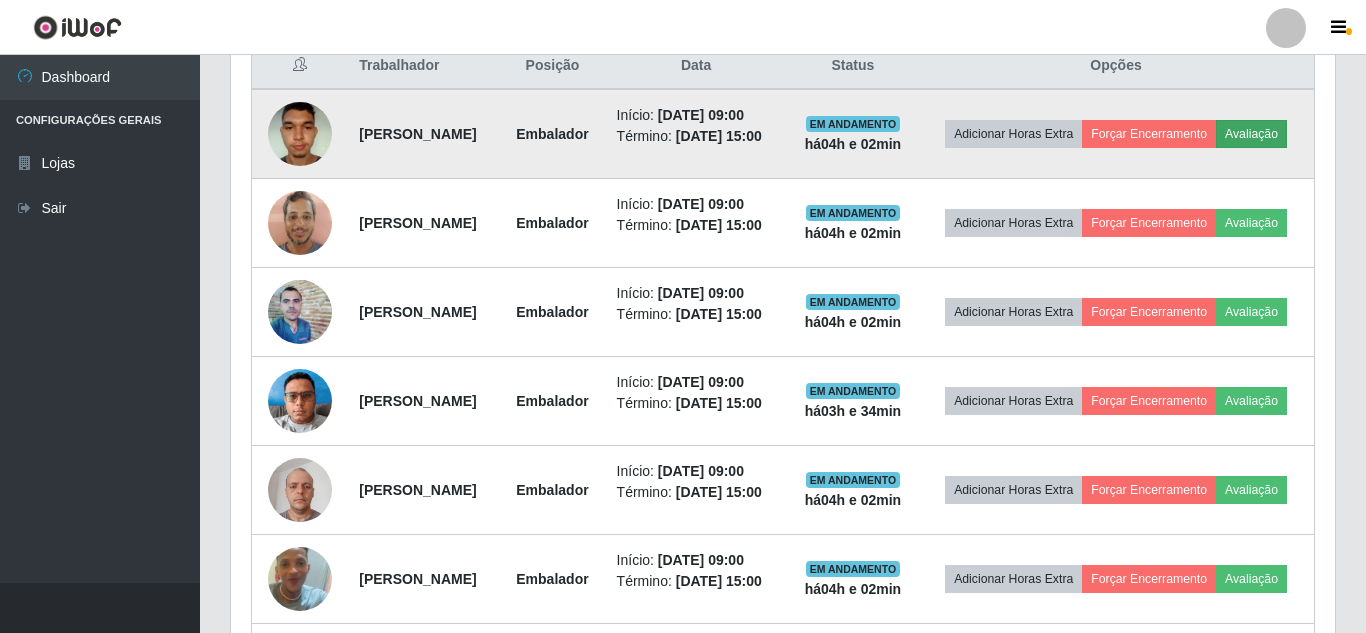 scroll, scrollTop: 999585, scrollLeft: 998911, axis: both 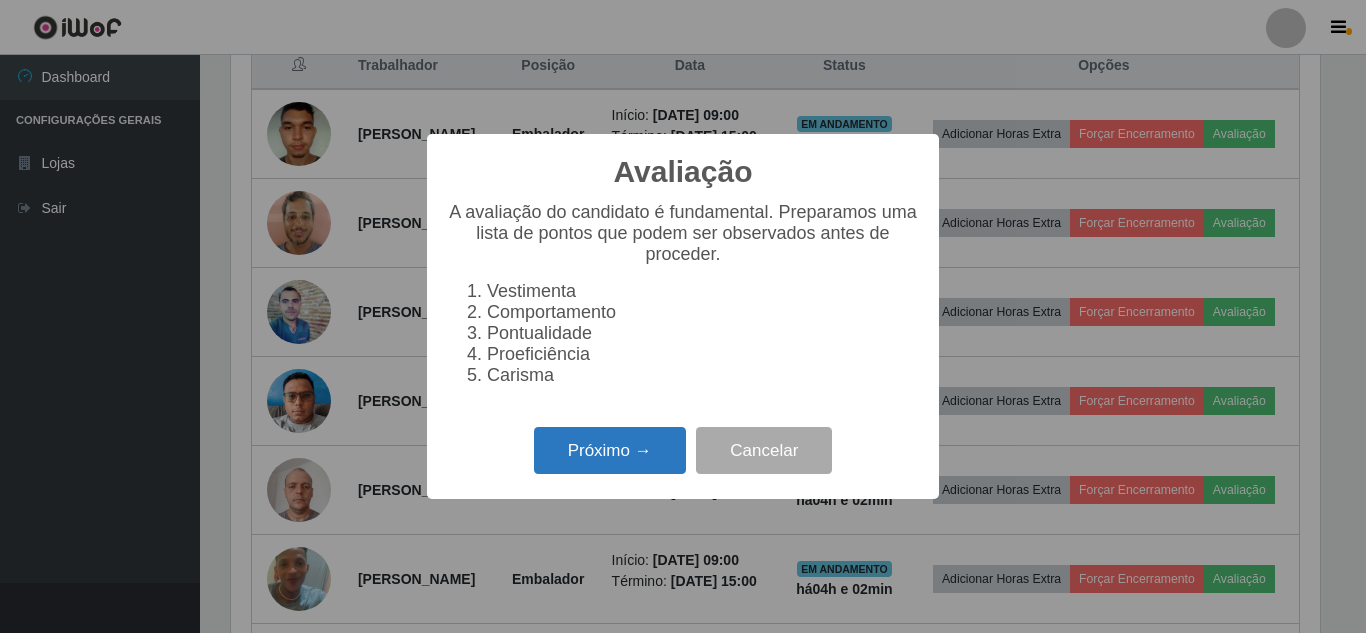 click on "Próximo →" at bounding box center (610, 450) 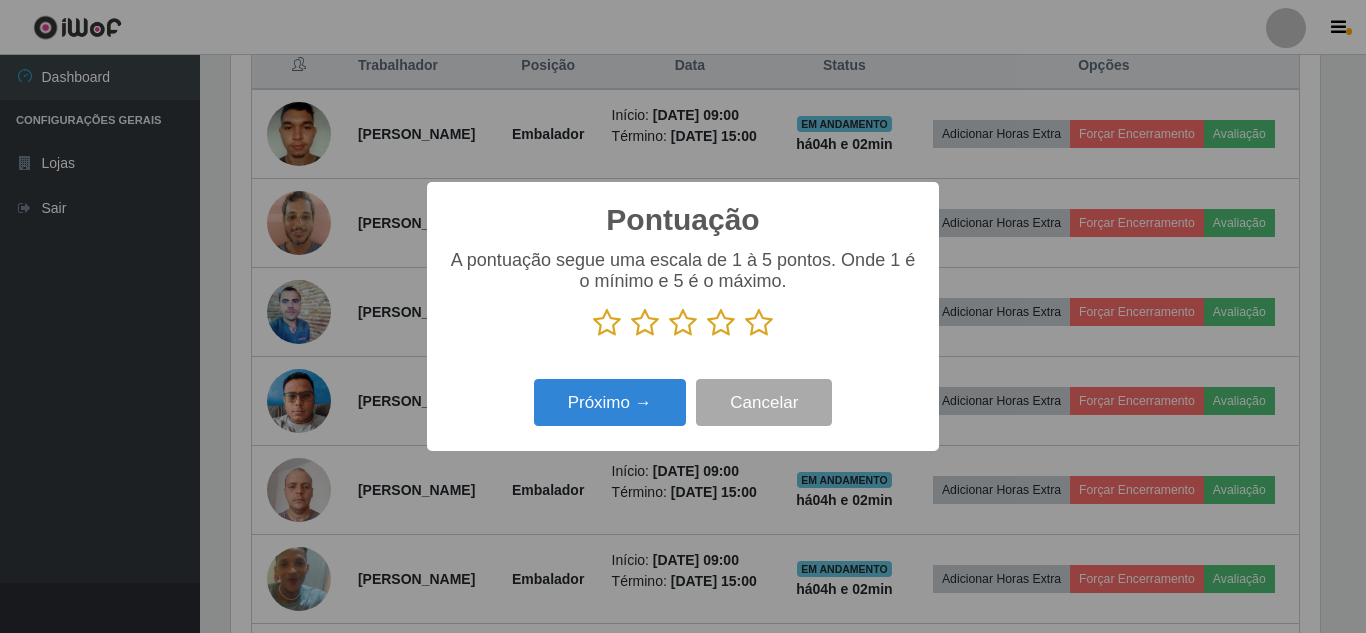 click at bounding box center (759, 323) 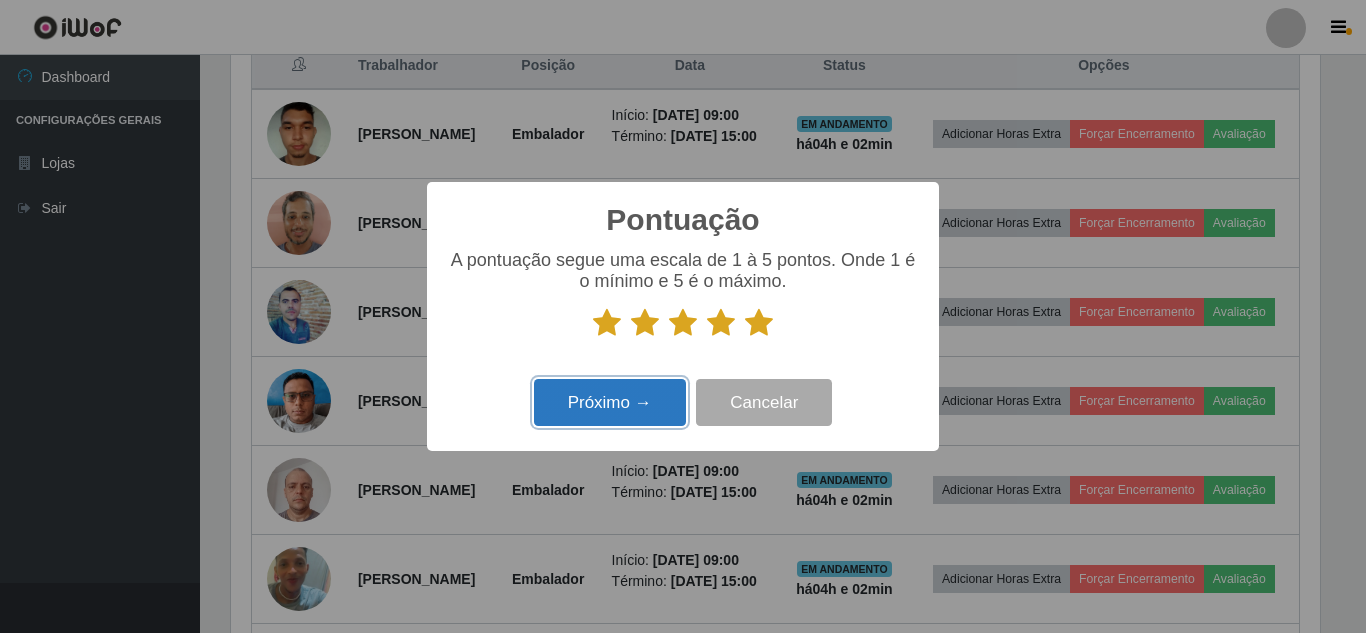 click on "Próximo →" at bounding box center [610, 402] 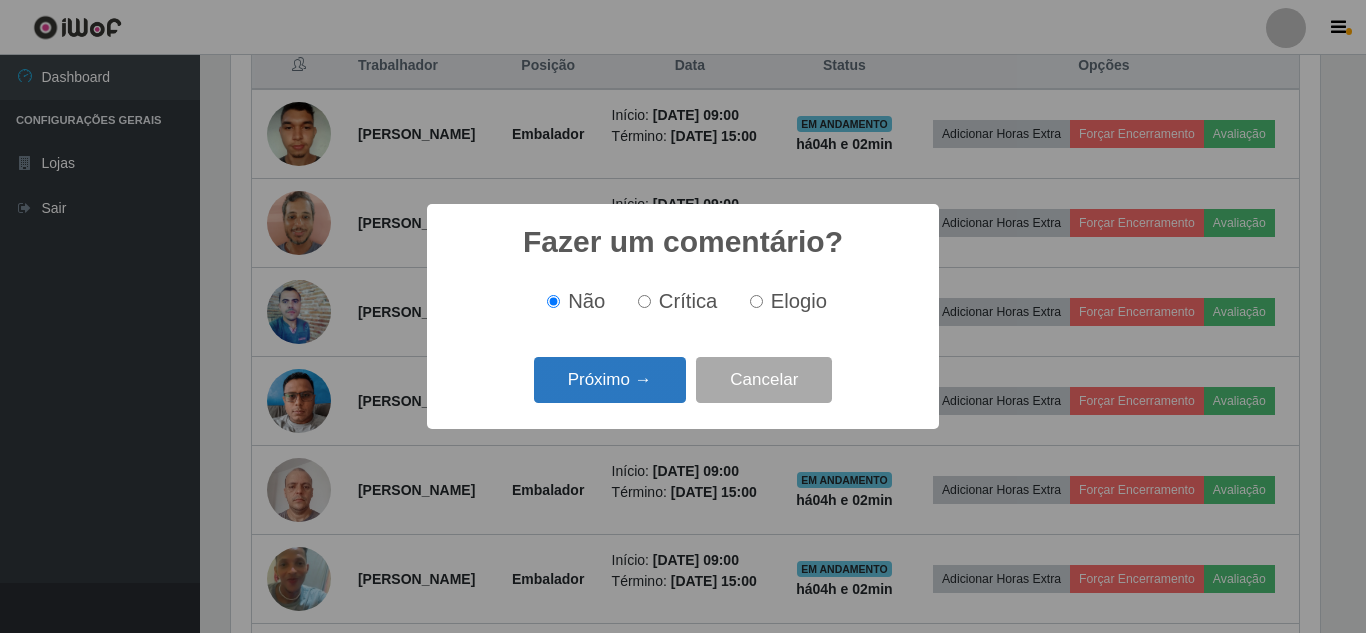 click on "Próximo →" at bounding box center (610, 380) 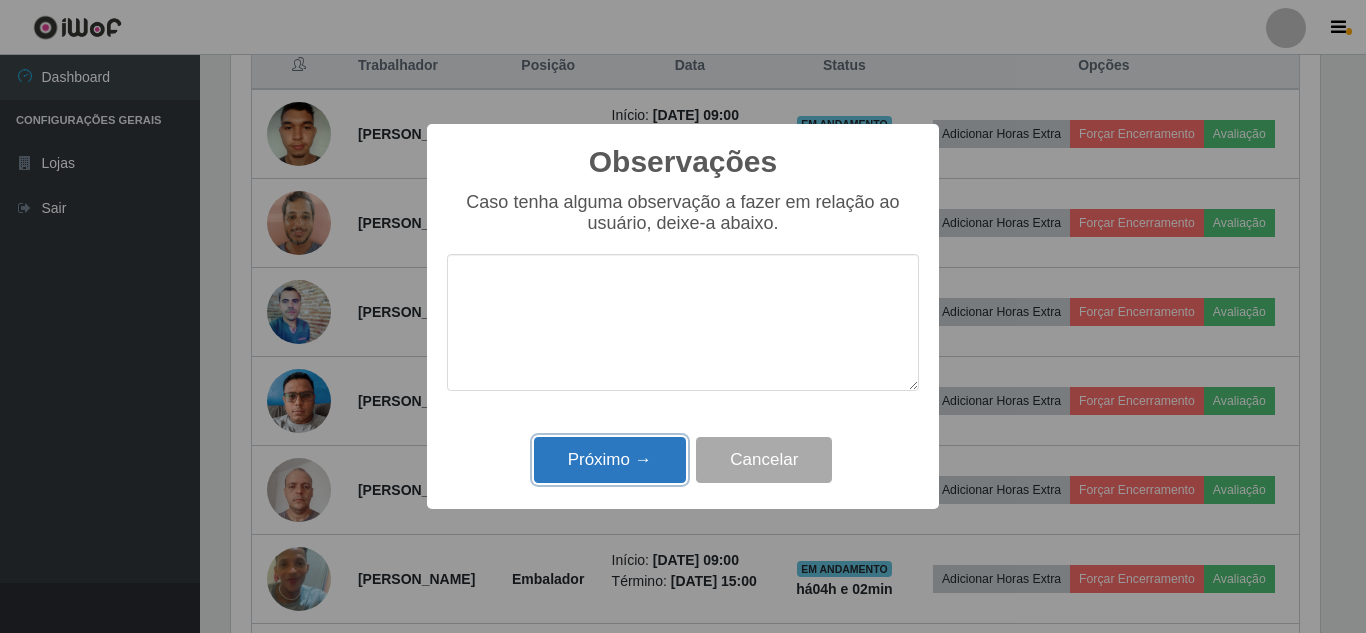 click on "Próximo →" at bounding box center (610, 460) 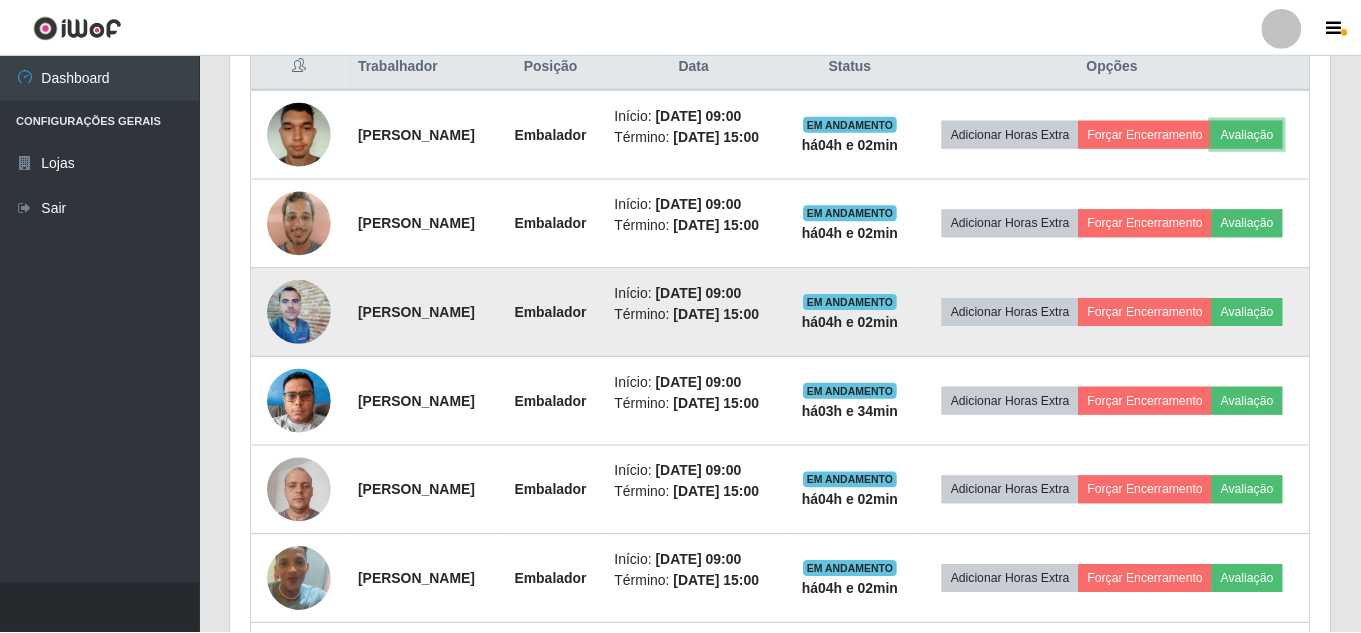 scroll, scrollTop: 999585, scrollLeft: 998901, axis: both 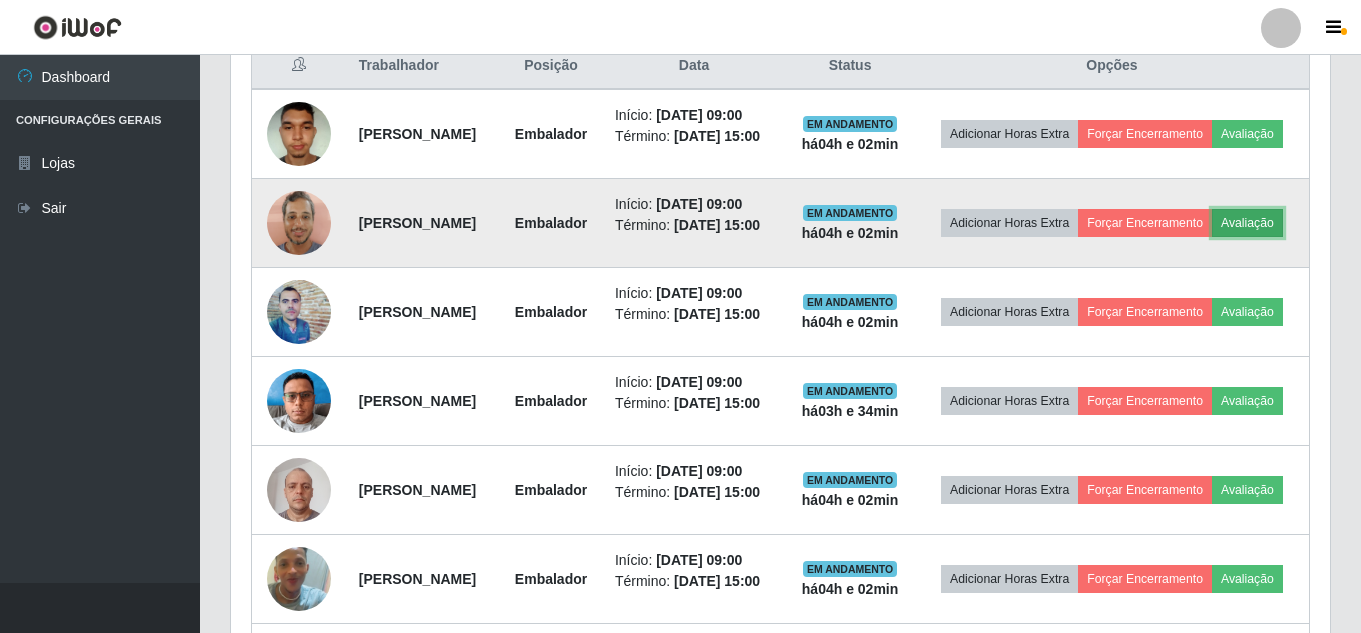click on "Avaliação" at bounding box center (1247, 223) 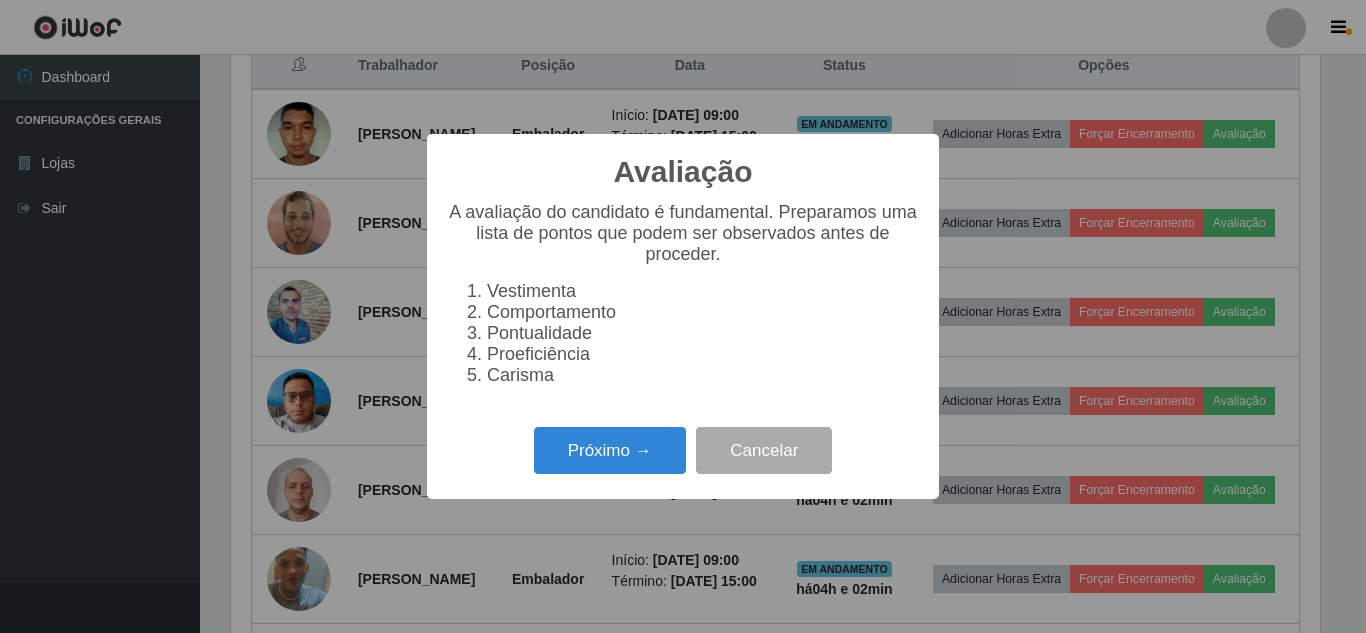 scroll, scrollTop: 999585, scrollLeft: 998911, axis: both 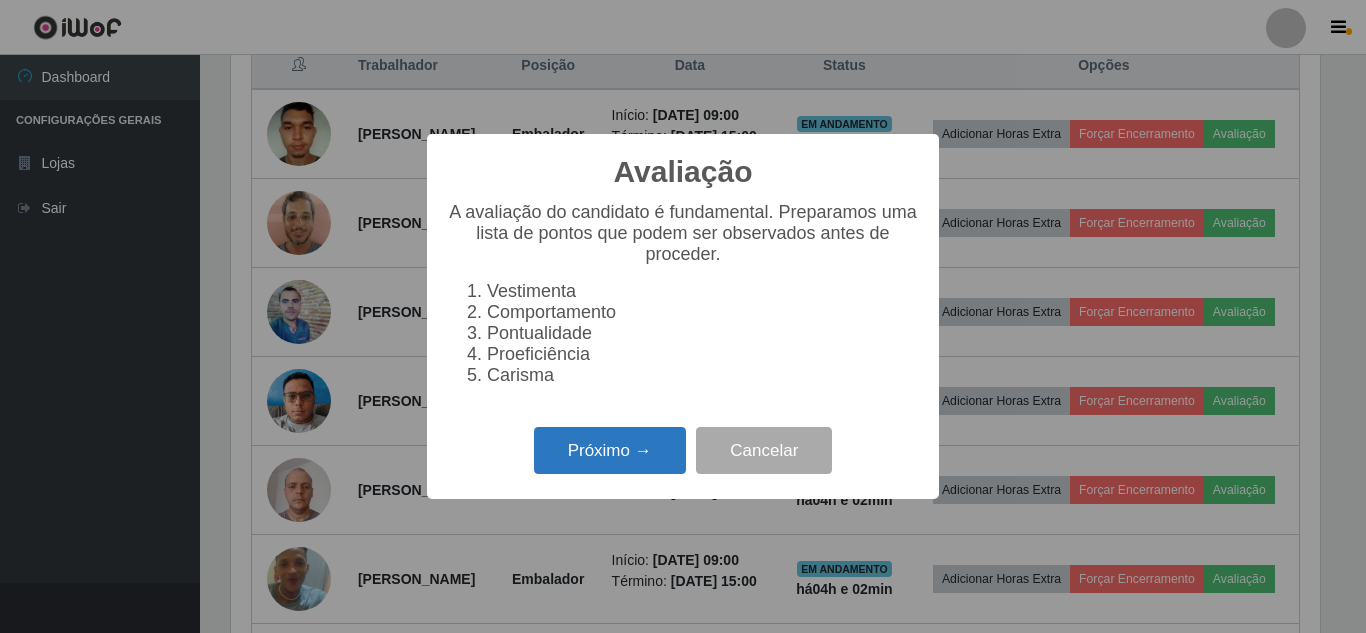 click on "Próximo →" at bounding box center [610, 450] 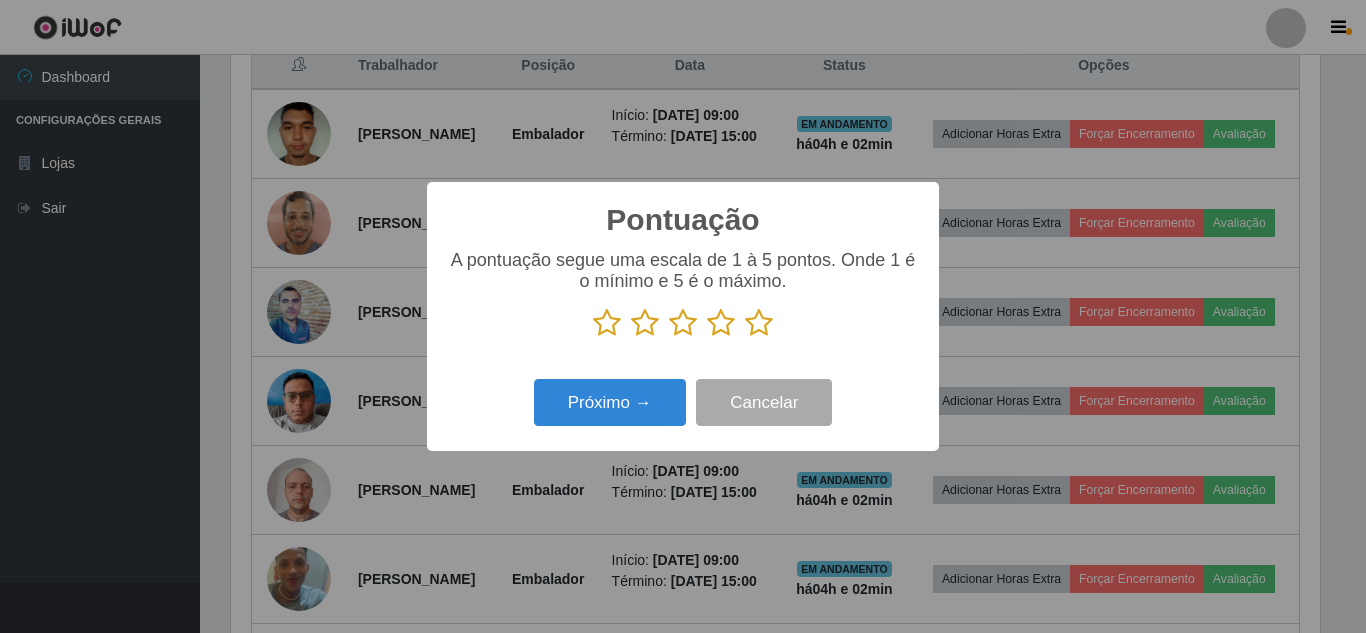 drag, startPoint x: 763, startPoint y: 319, endPoint x: 686, endPoint y: 368, distance: 91.26884 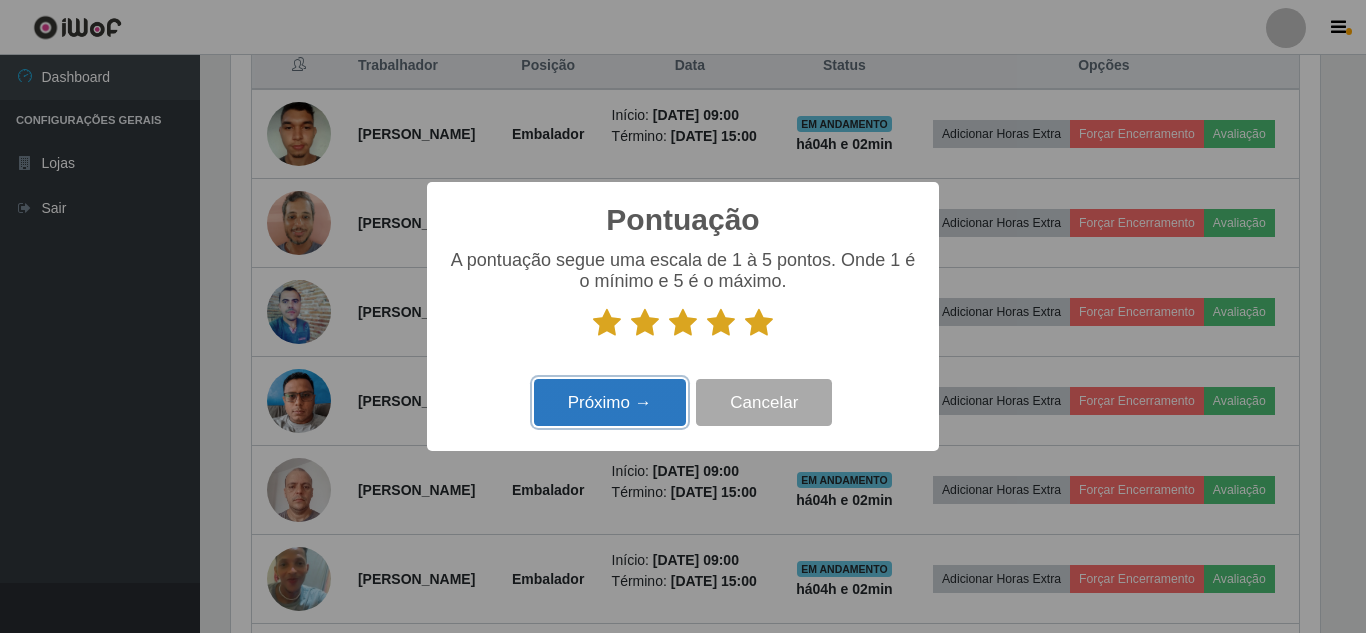 click on "Próximo →" at bounding box center (610, 402) 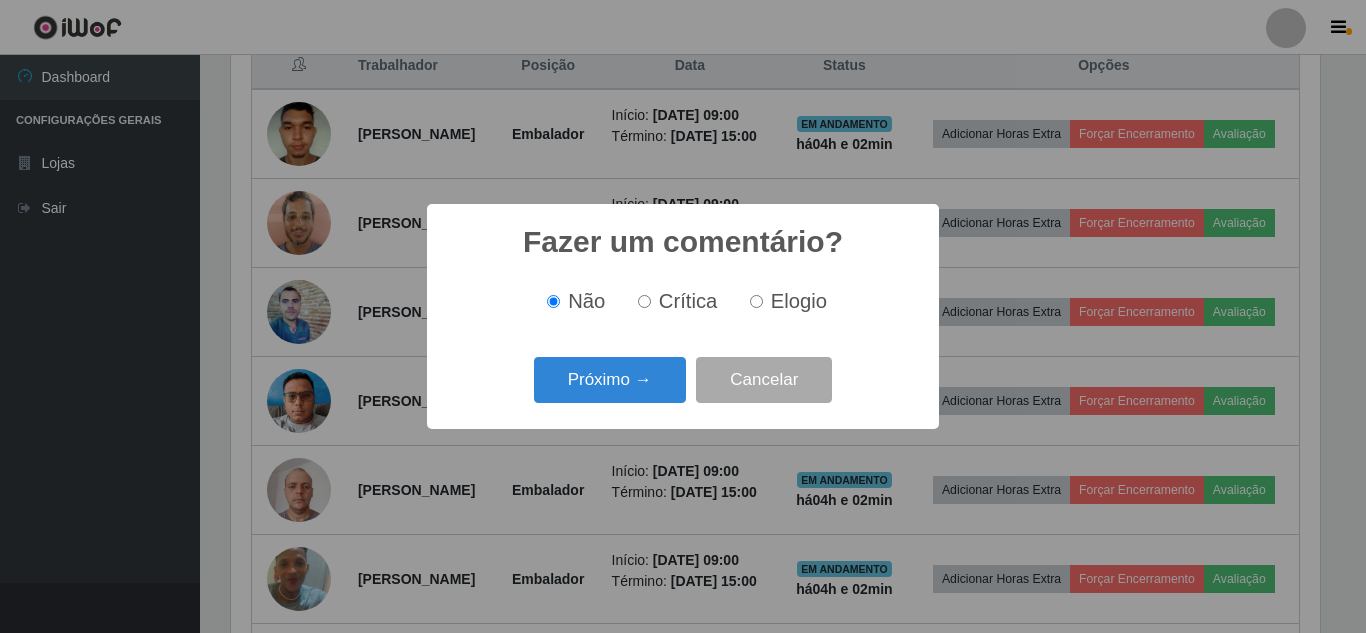 click on "Próximo →" at bounding box center [610, 380] 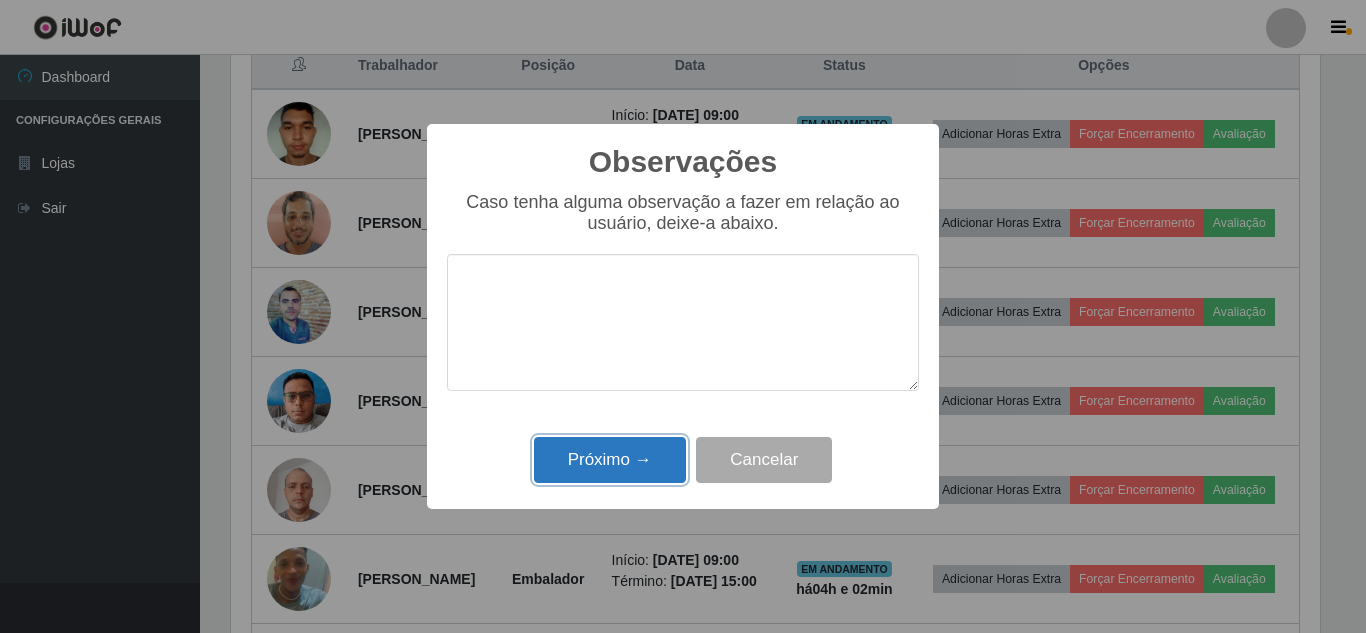 click on "Próximo →" at bounding box center [610, 460] 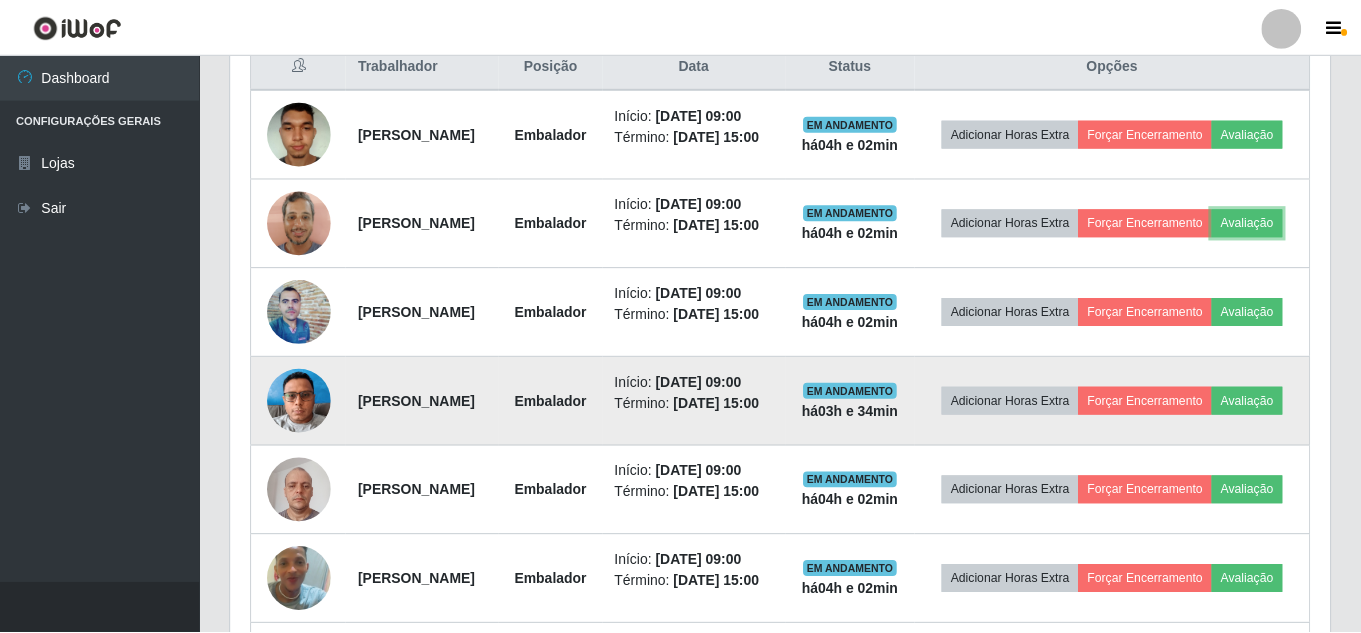 scroll, scrollTop: 999585, scrollLeft: 998901, axis: both 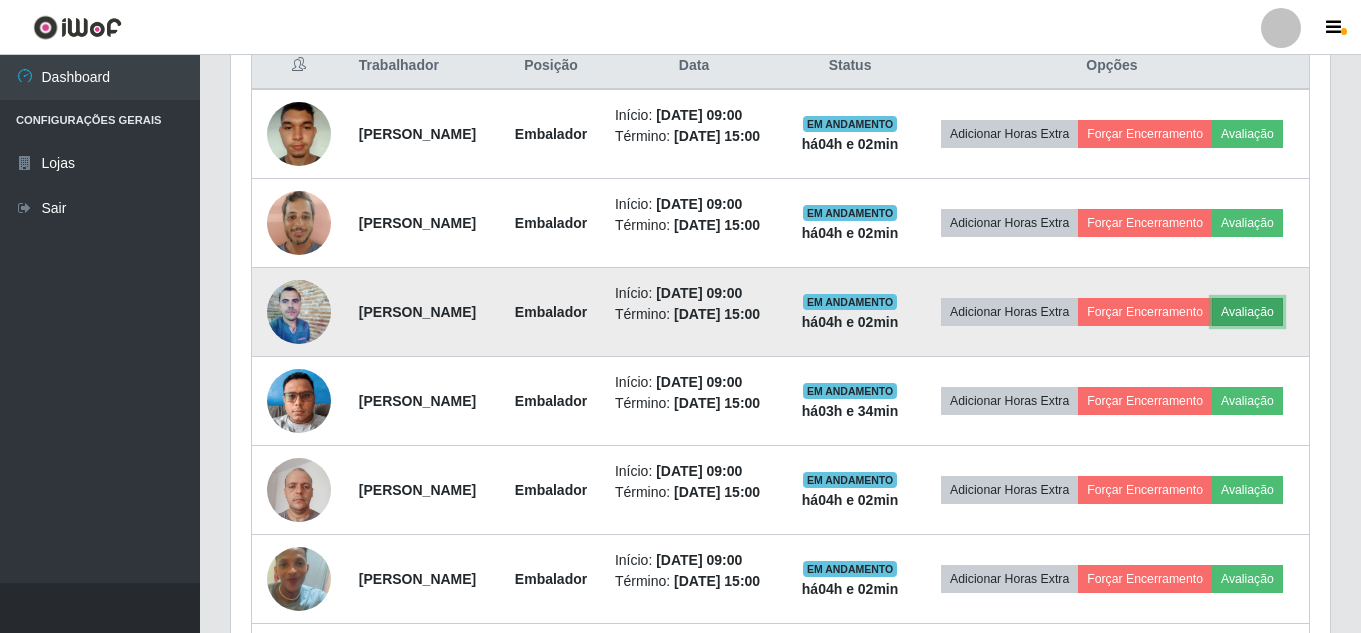 click on "Avaliação" at bounding box center (1247, 312) 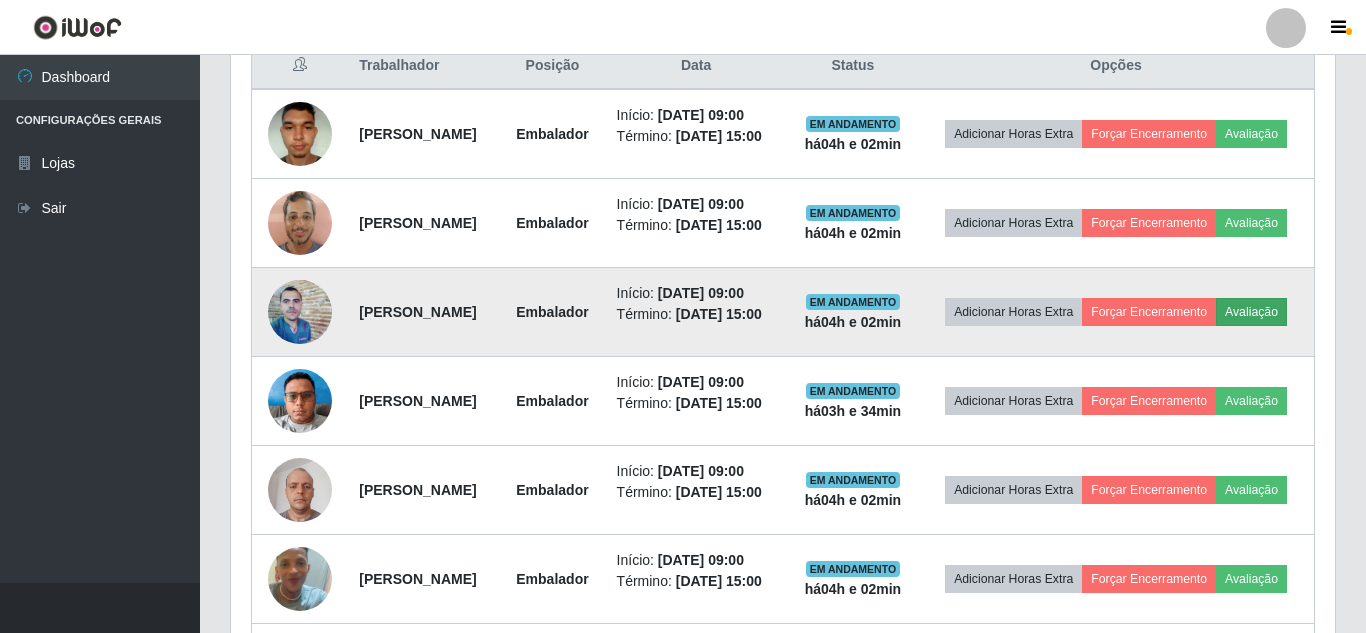 scroll, scrollTop: 999585, scrollLeft: 998911, axis: both 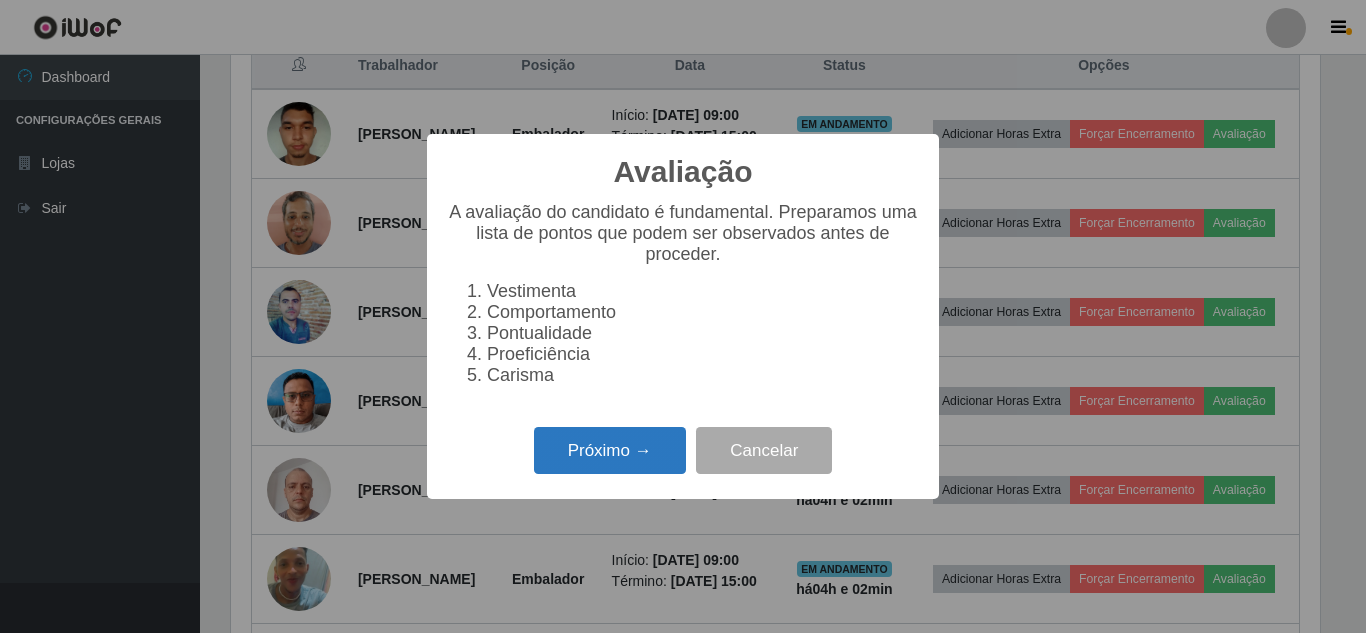 click on "Próximo →" at bounding box center (610, 450) 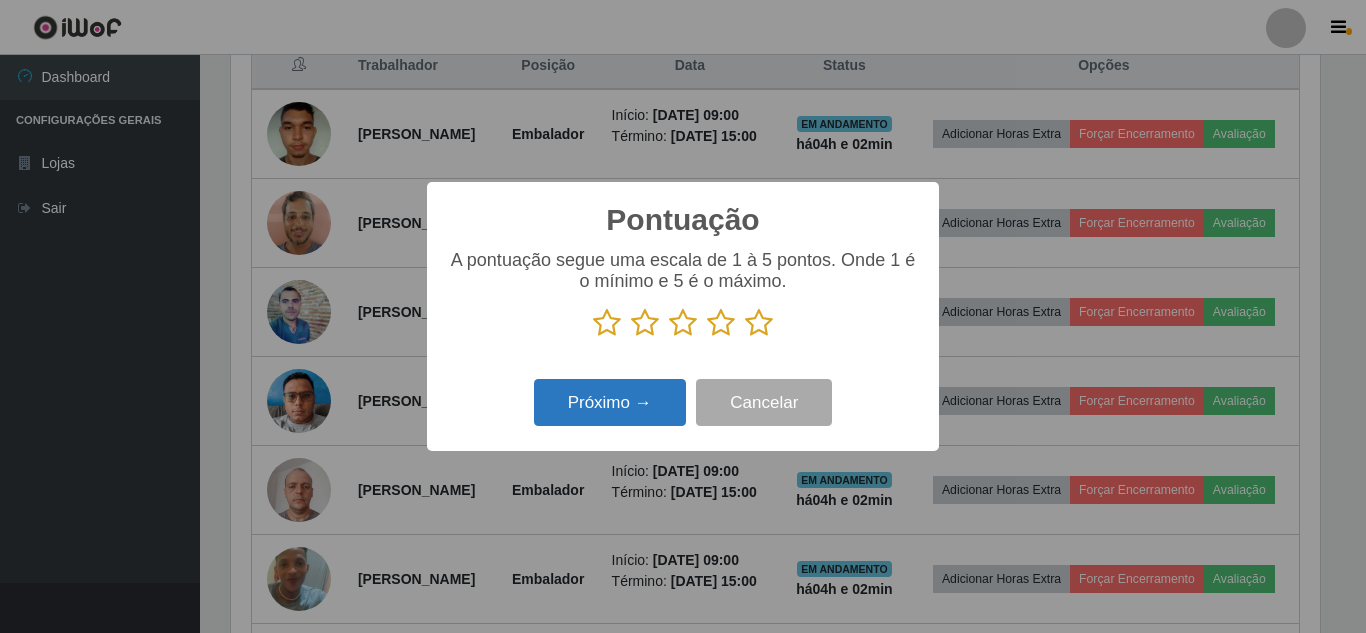 drag, startPoint x: 757, startPoint y: 324, endPoint x: 637, endPoint y: 383, distance: 133.71986 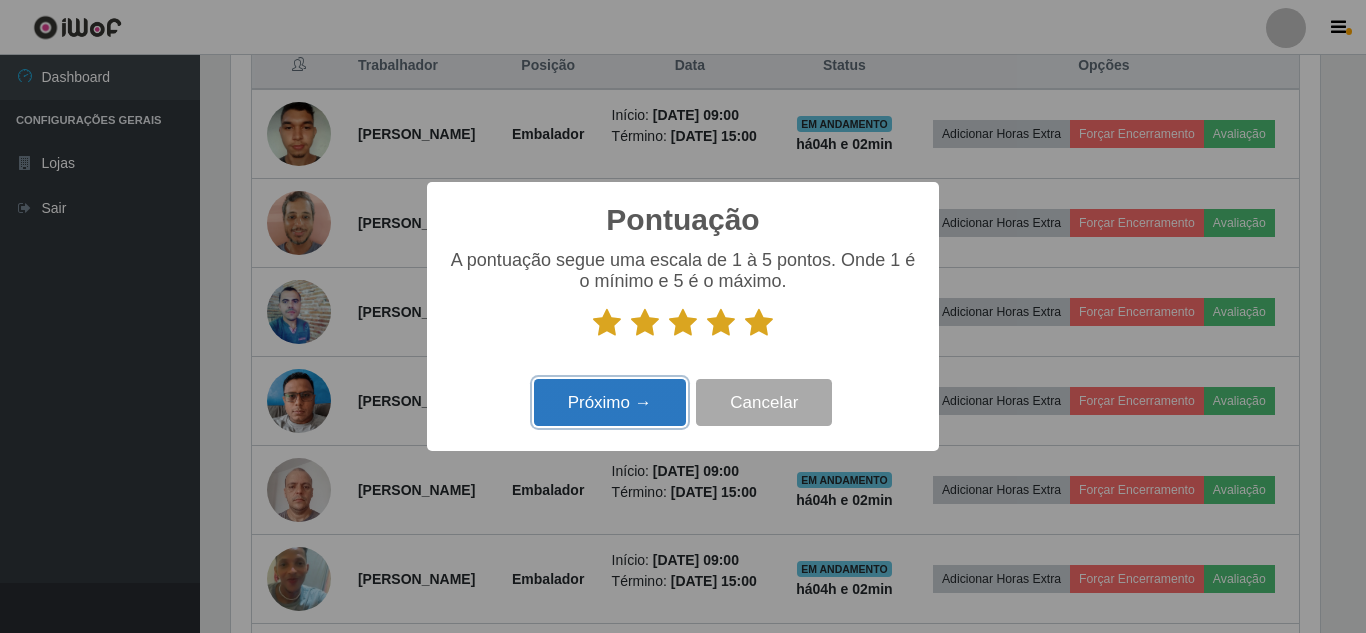 click on "Próximo →" at bounding box center [610, 402] 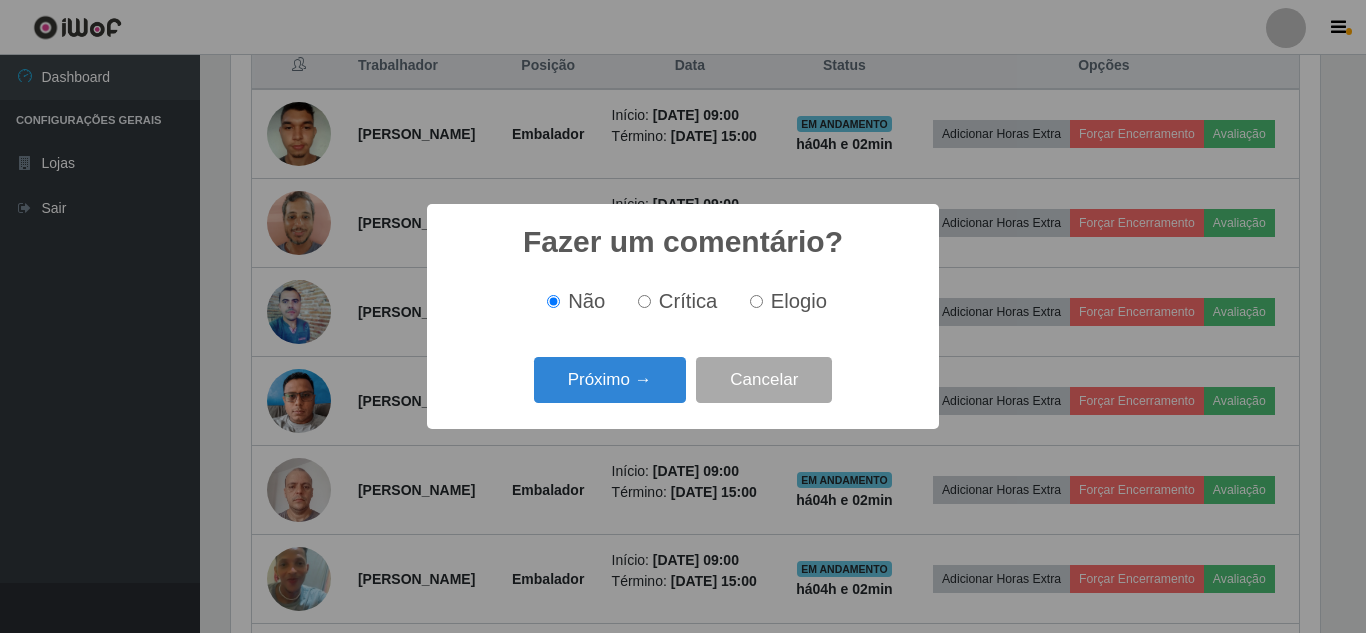 click on "Próximo →" at bounding box center [610, 380] 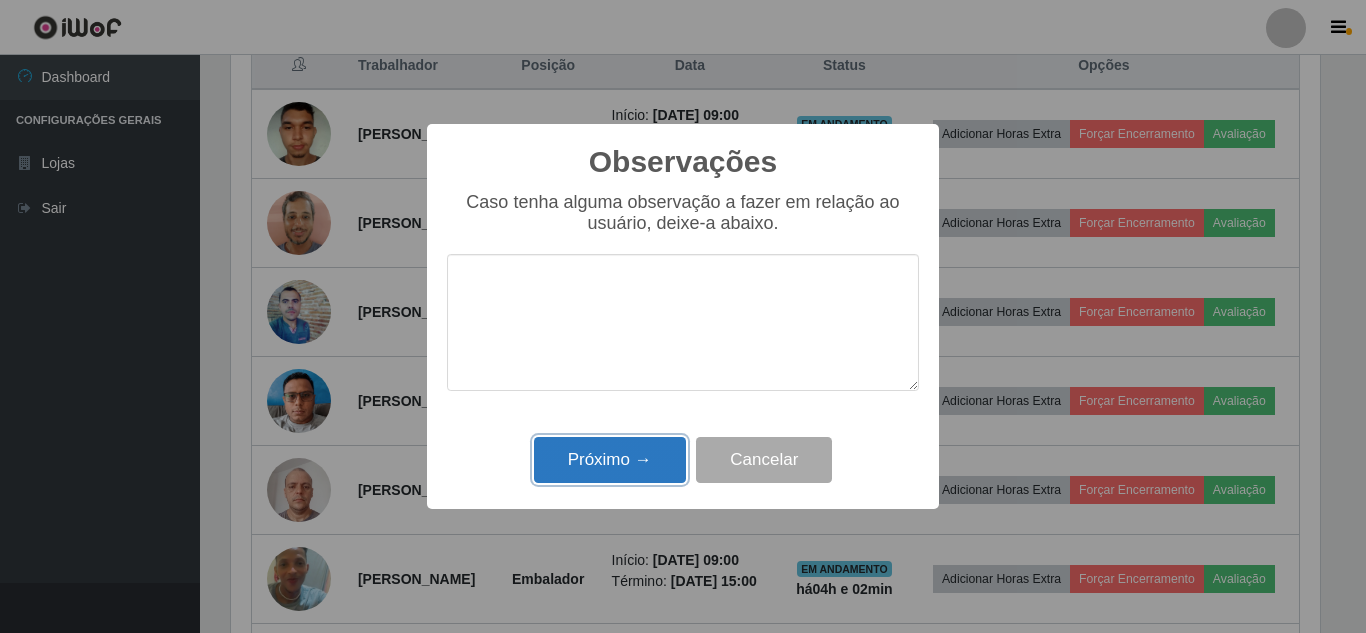 click on "Próximo →" at bounding box center [610, 460] 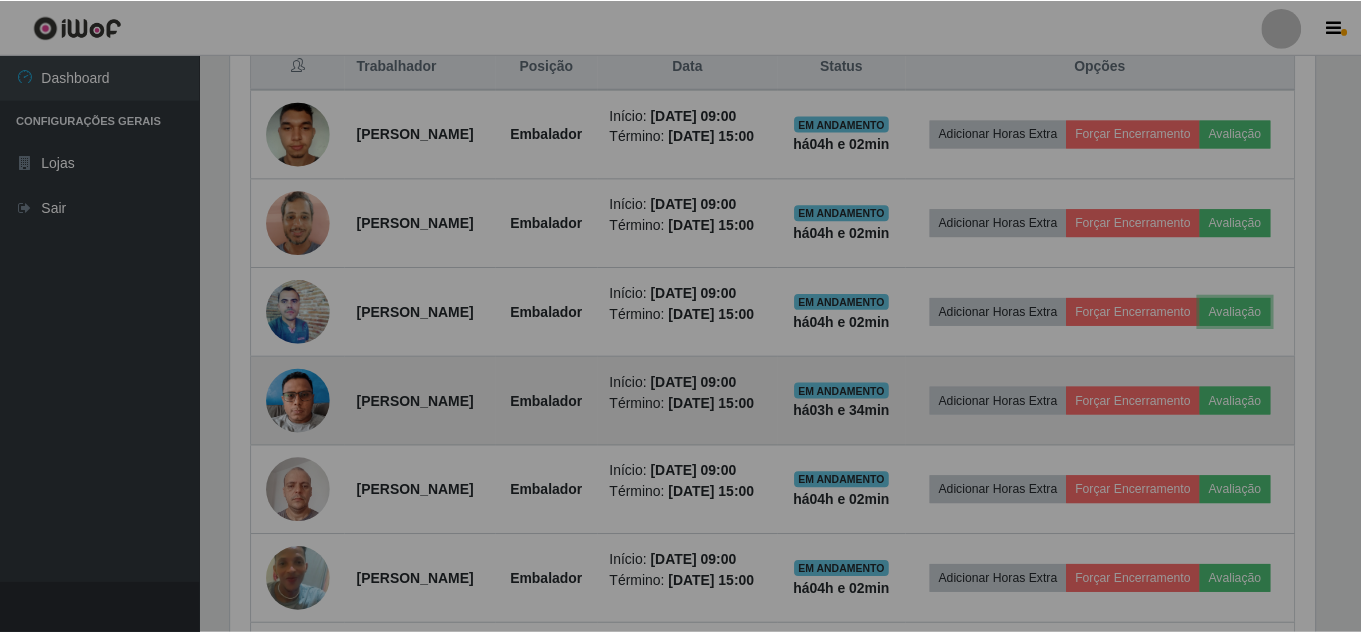 scroll, scrollTop: 999585, scrollLeft: 998901, axis: both 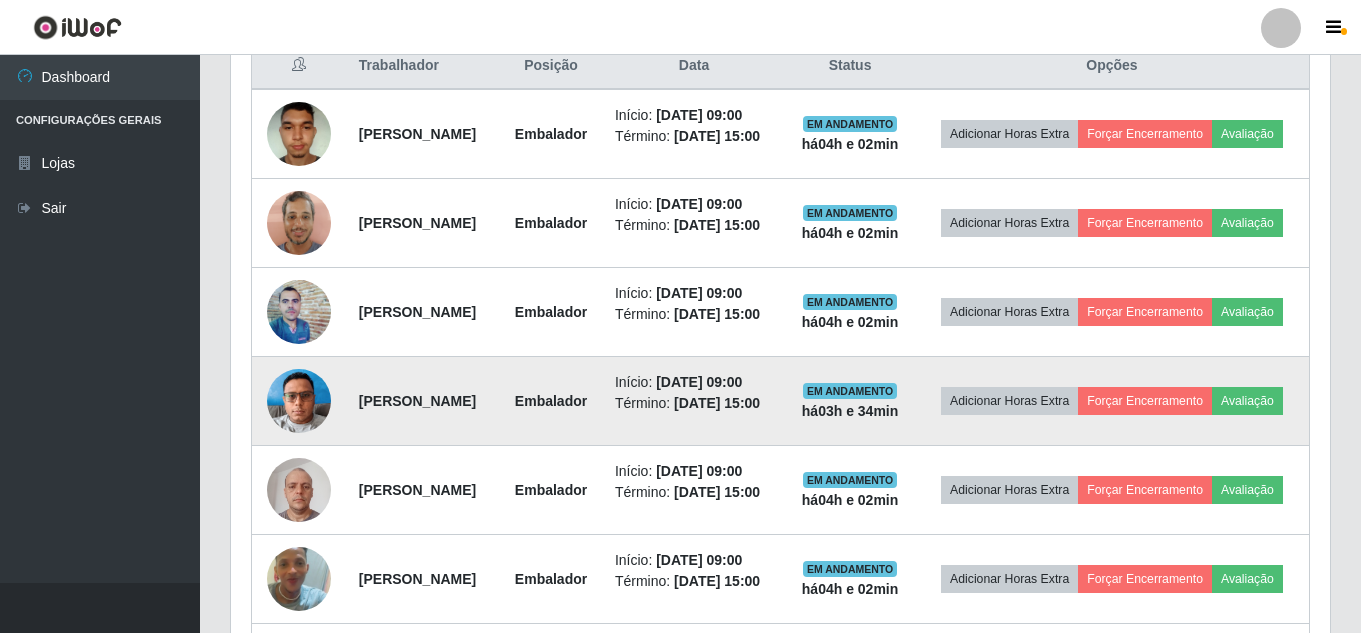 click at bounding box center (299, 400) 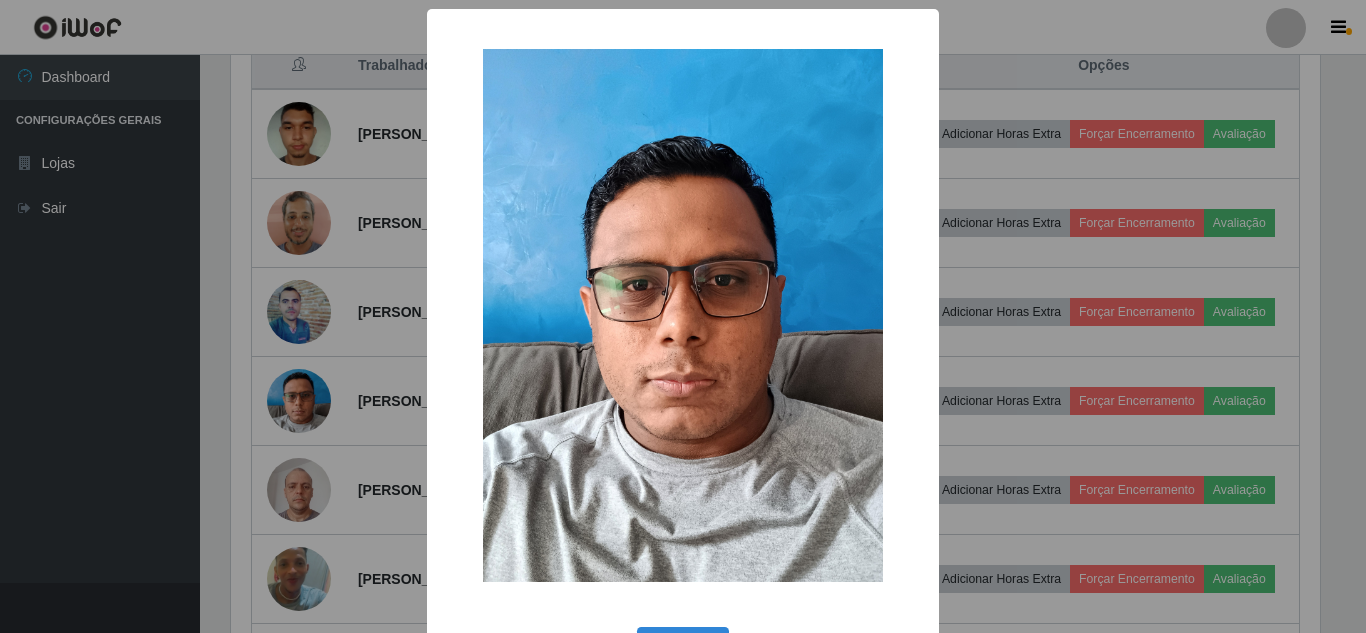 click on "× OK Cancel" at bounding box center (683, 316) 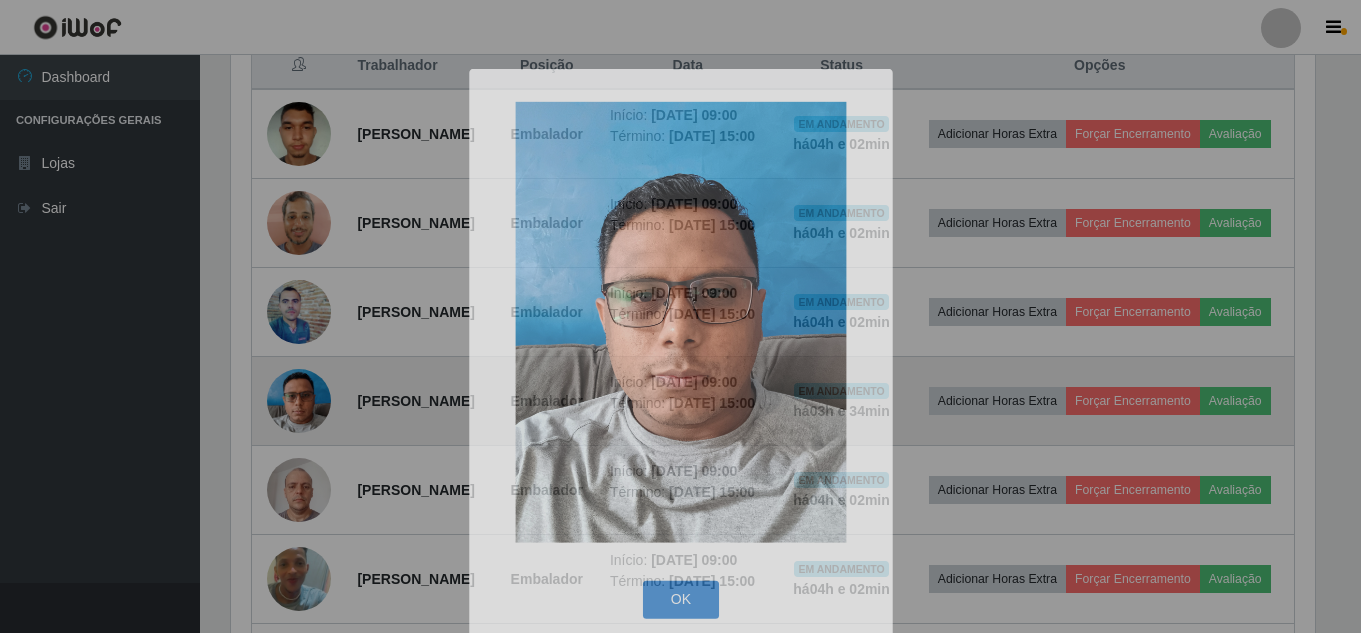 scroll, scrollTop: 999585, scrollLeft: 998901, axis: both 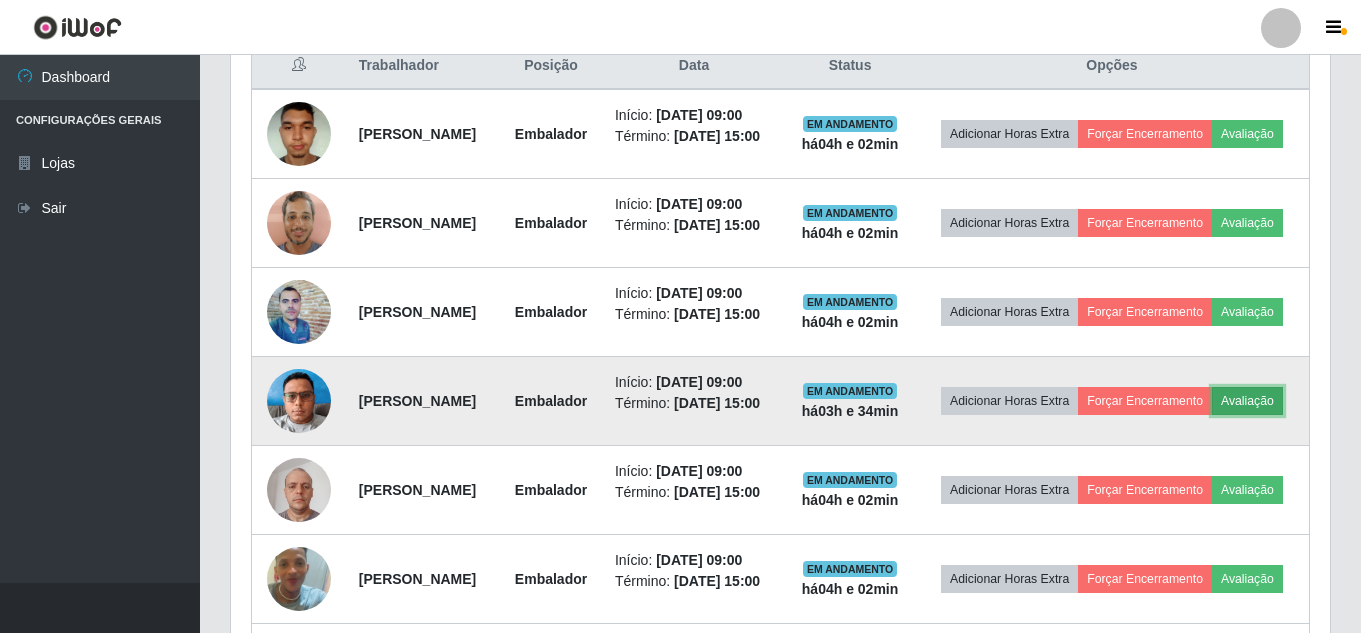 click on "Avaliação" at bounding box center [1247, 401] 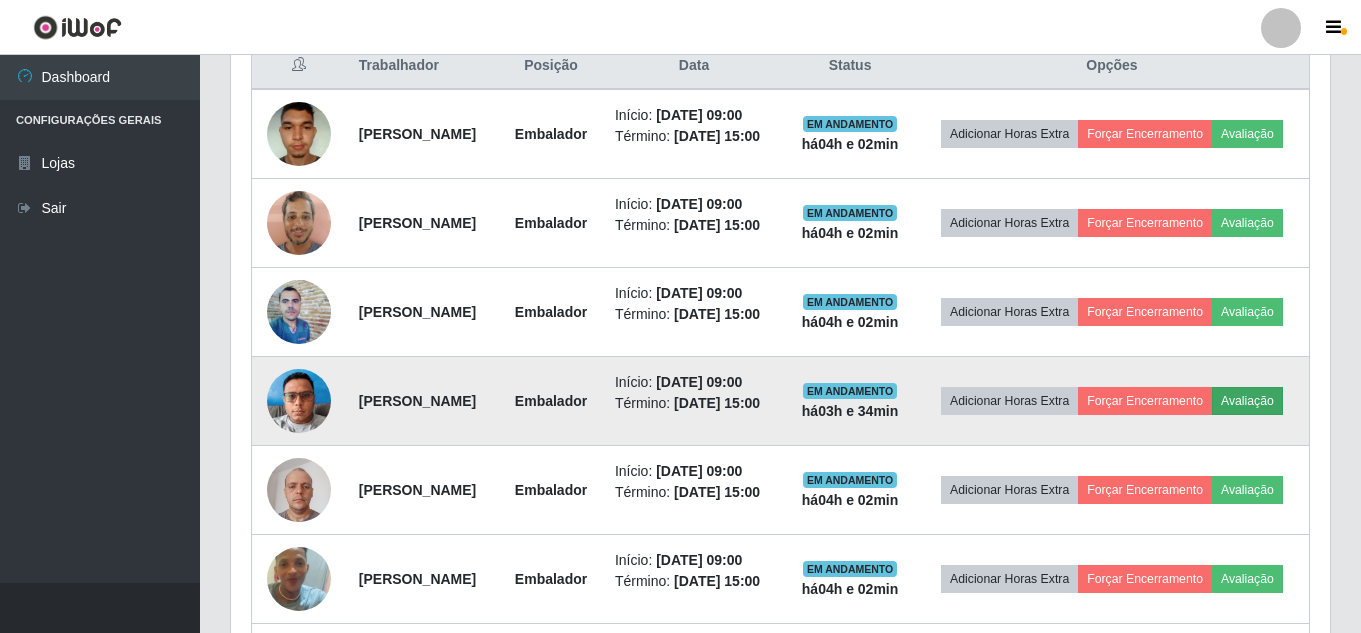 scroll, scrollTop: 999585, scrollLeft: 998911, axis: both 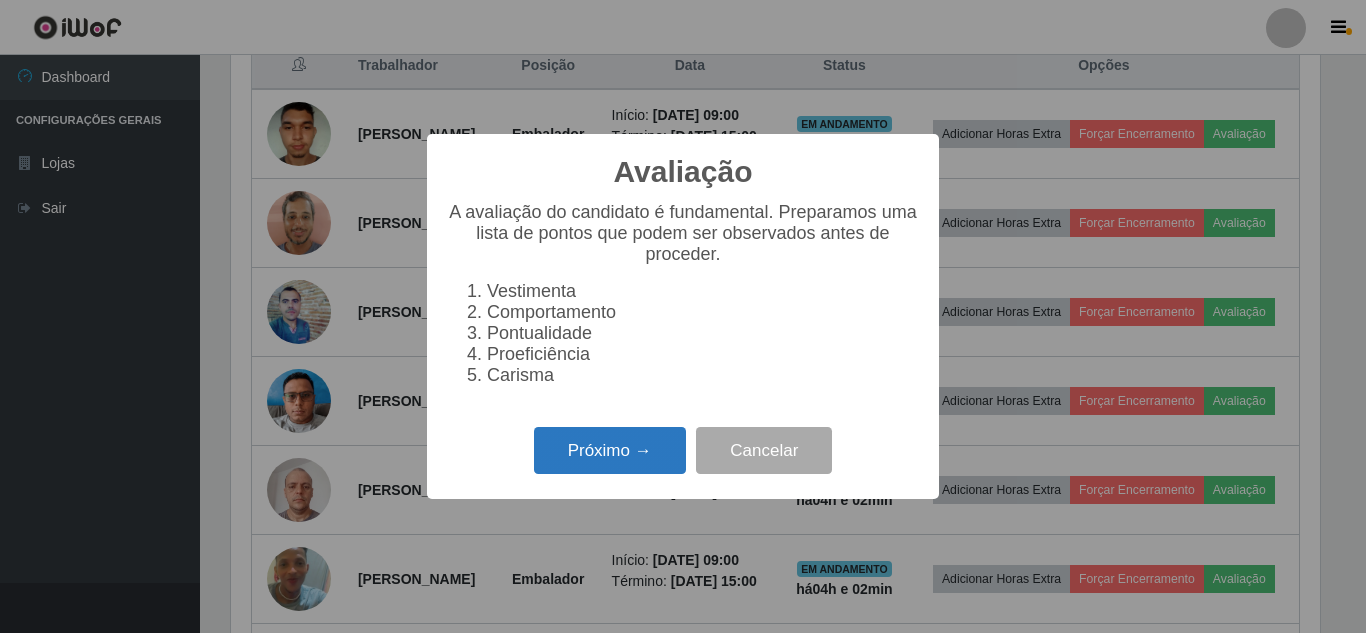 click on "Próximo →" at bounding box center [610, 450] 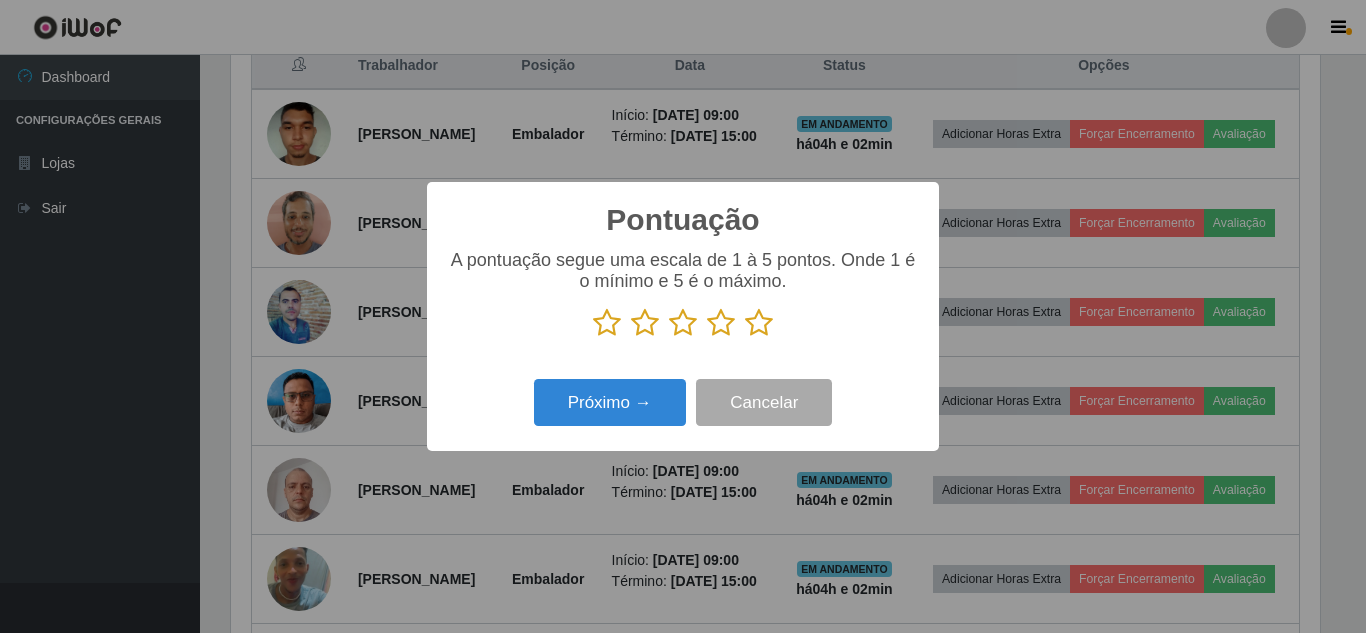 drag, startPoint x: 755, startPoint y: 315, endPoint x: 673, endPoint y: 382, distance: 105.89146 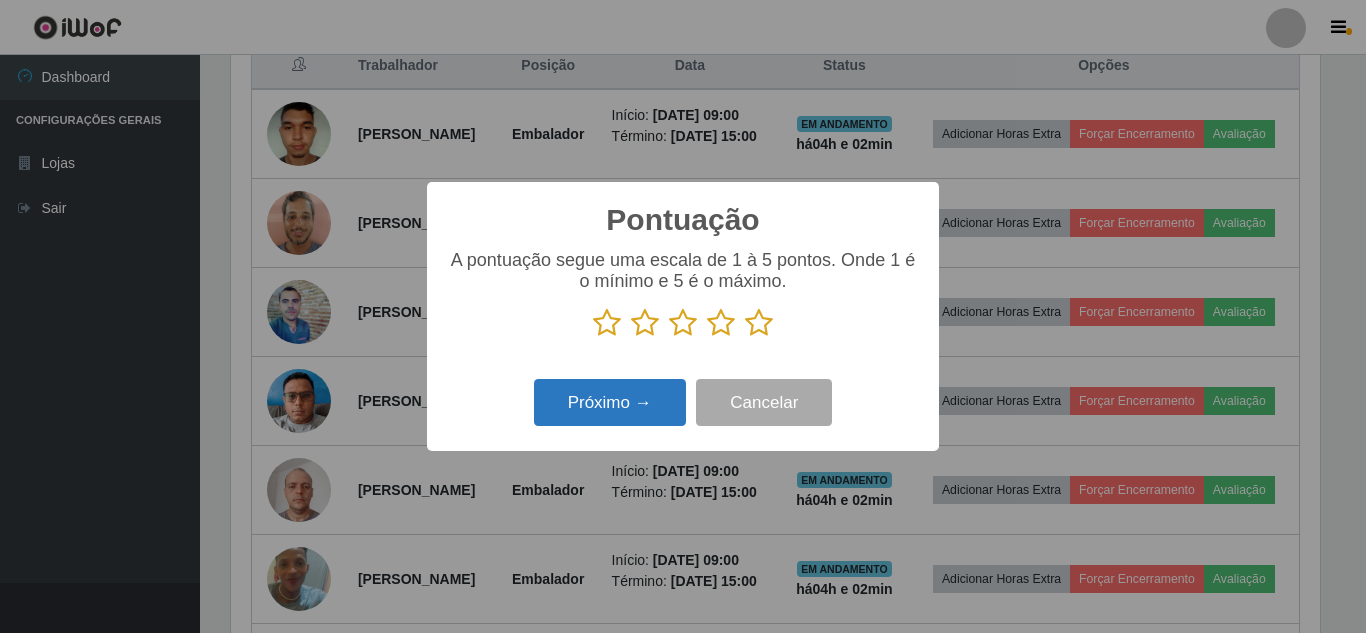 click at bounding box center [759, 323] 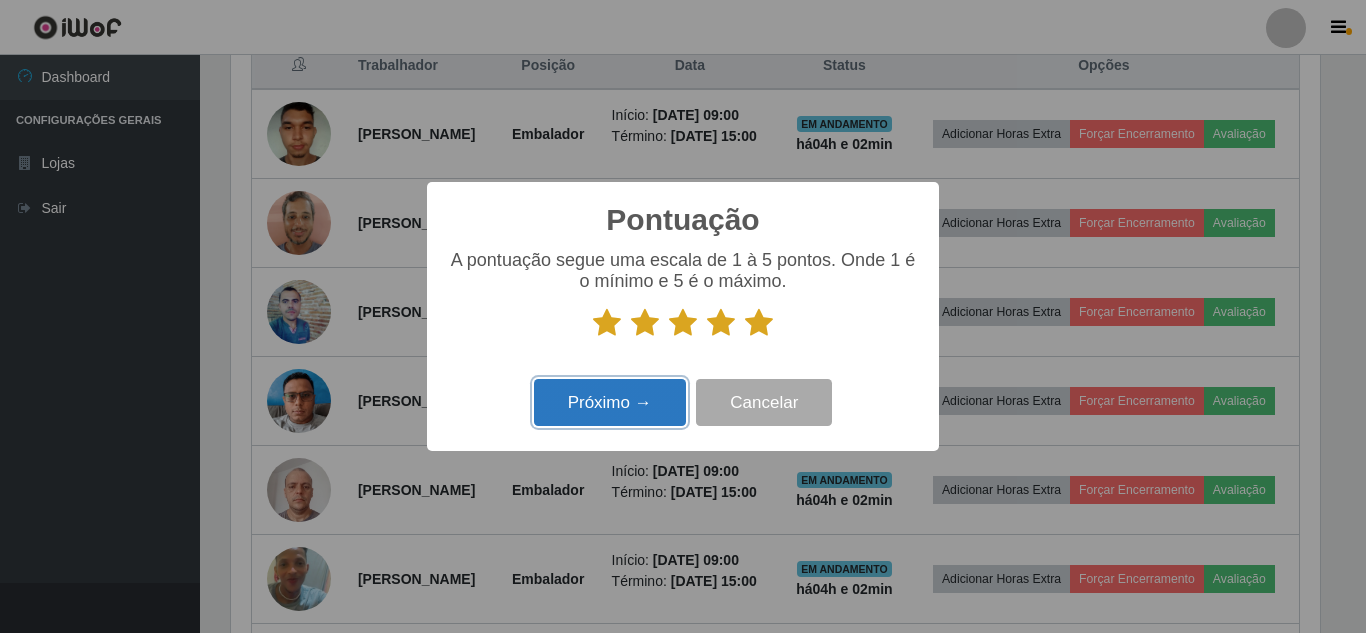 click on "Próximo →" at bounding box center [610, 402] 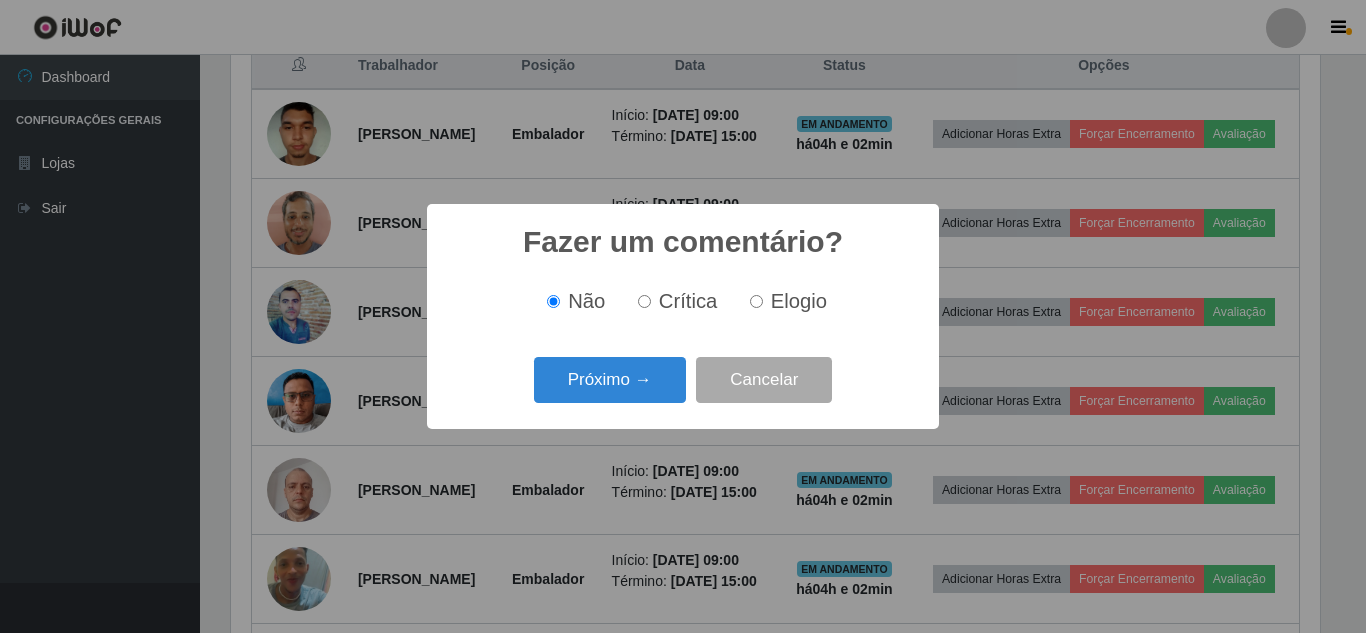 click on "Próximo →" at bounding box center [610, 380] 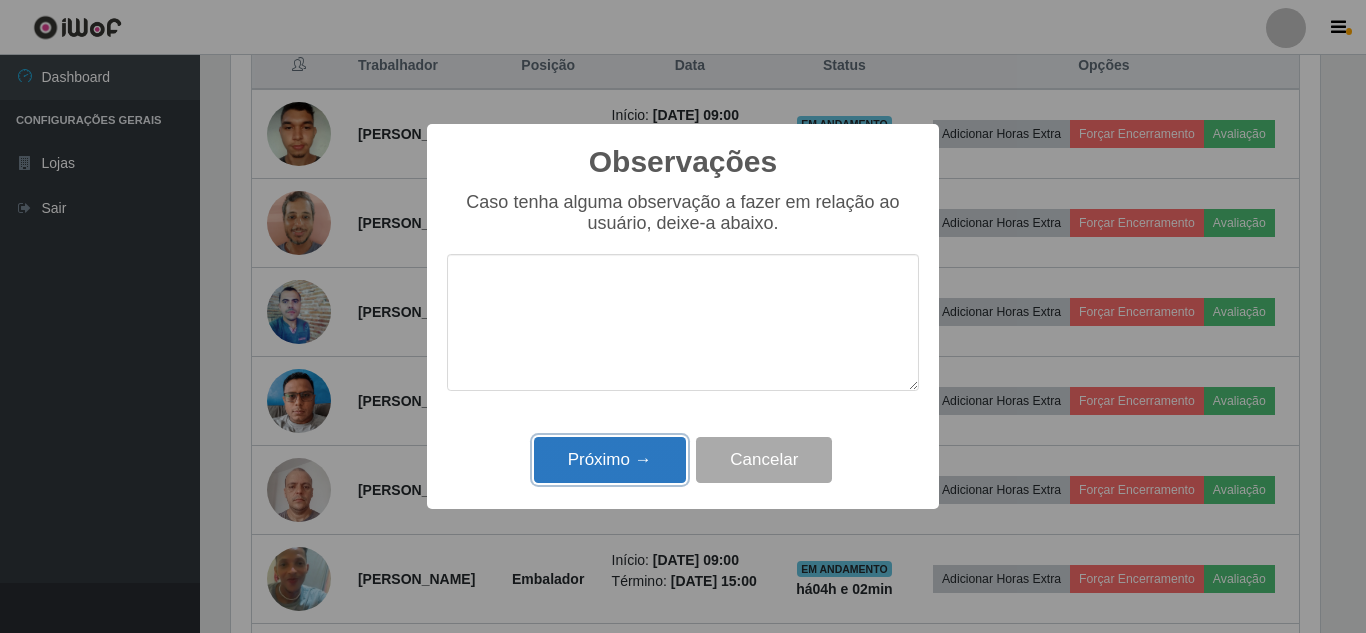 click on "Próximo →" at bounding box center (610, 460) 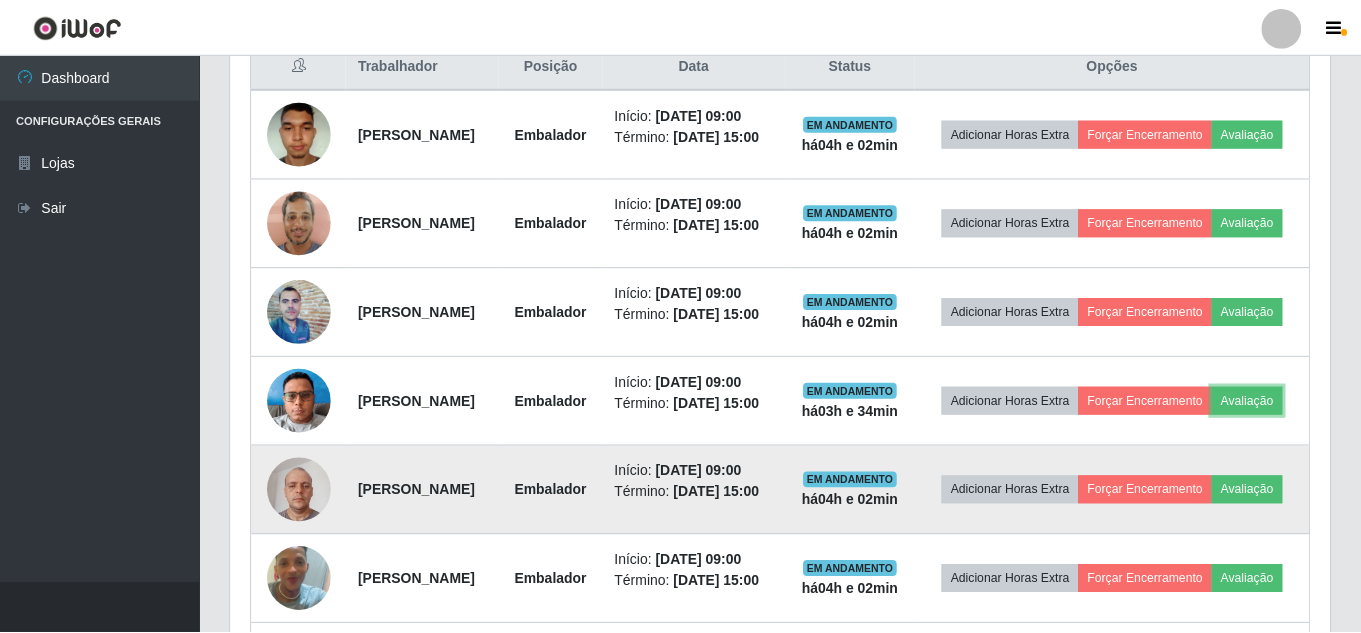 scroll, scrollTop: 793, scrollLeft: 0, axis: vertical 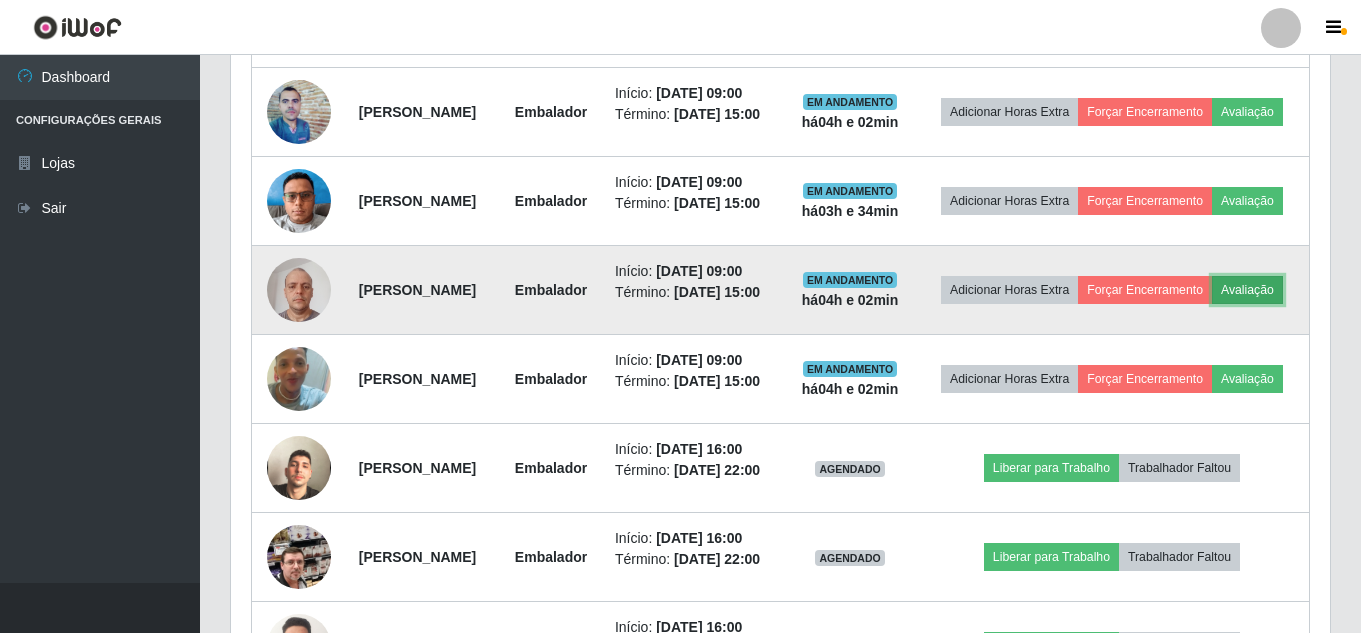 click on "Avaliação" at bounding box center [1247, 290] 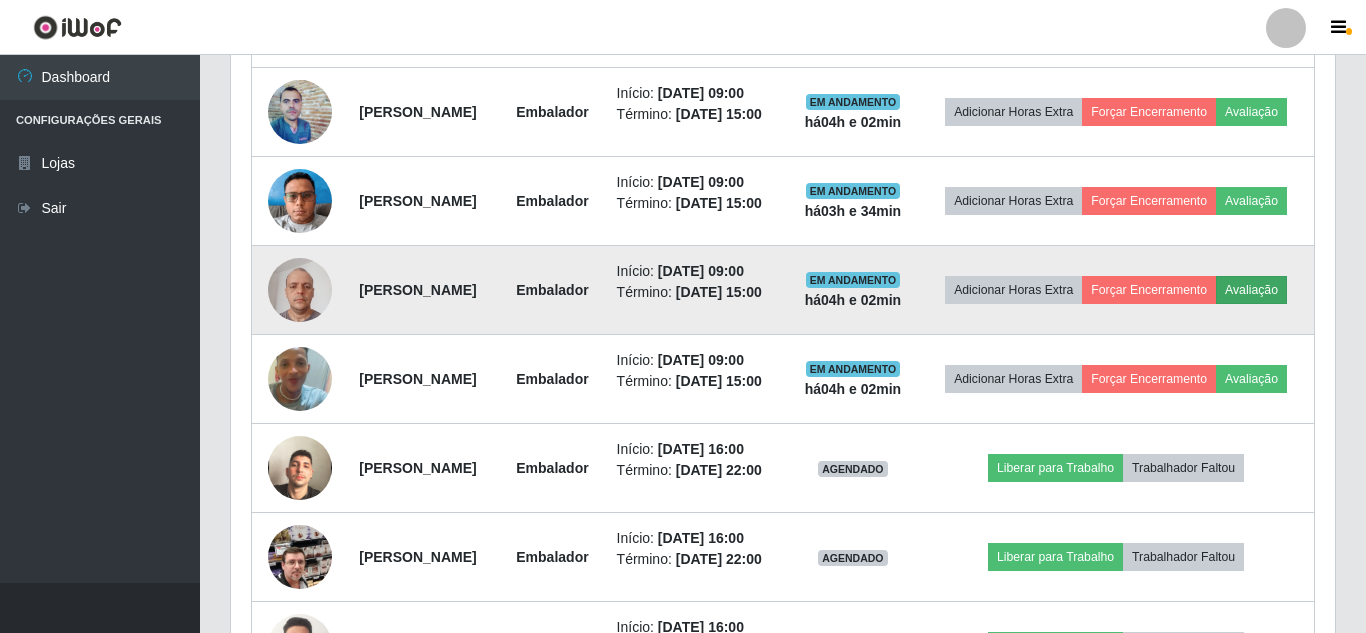 scroll 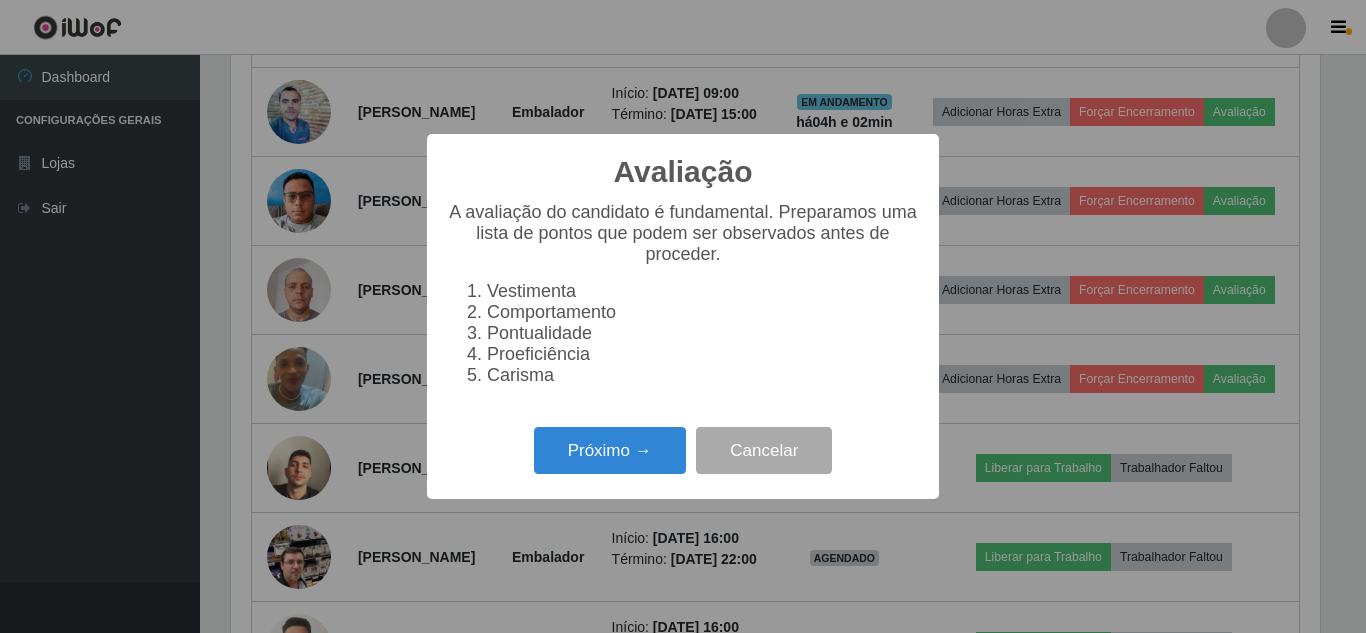 click on "Próximo → Cancelar" at bounding box center [683, 450] 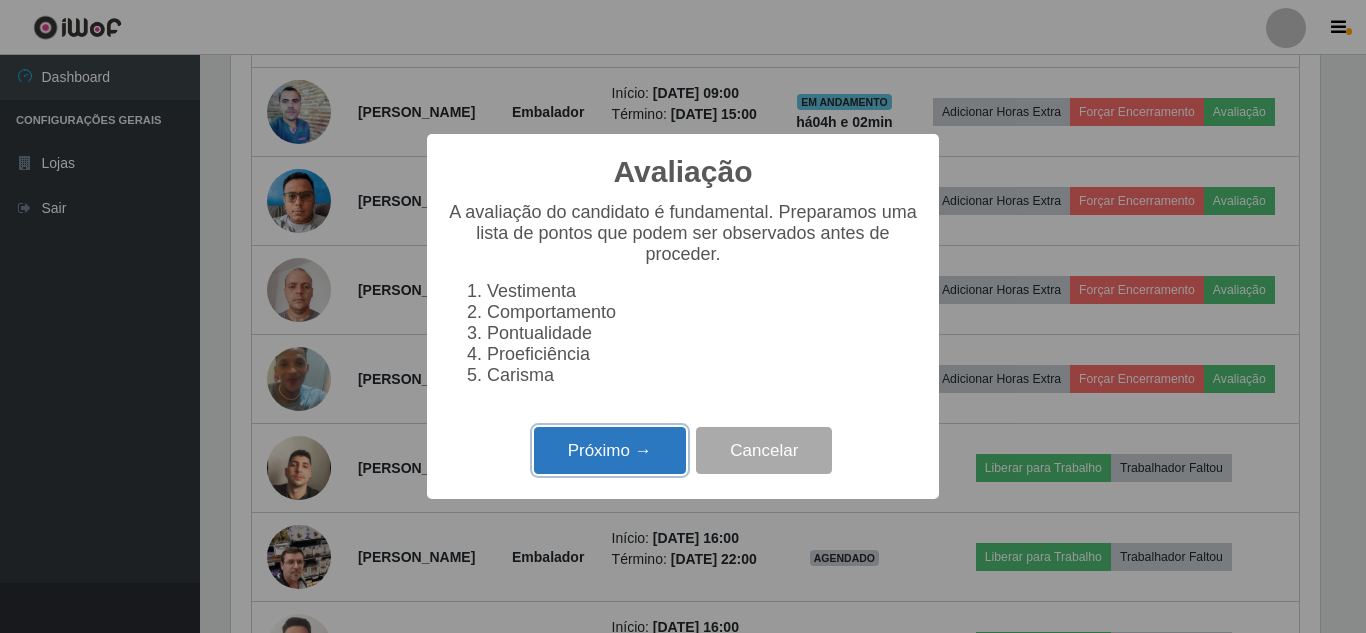 click on "Próximo →" at bounding box center [610, 450] 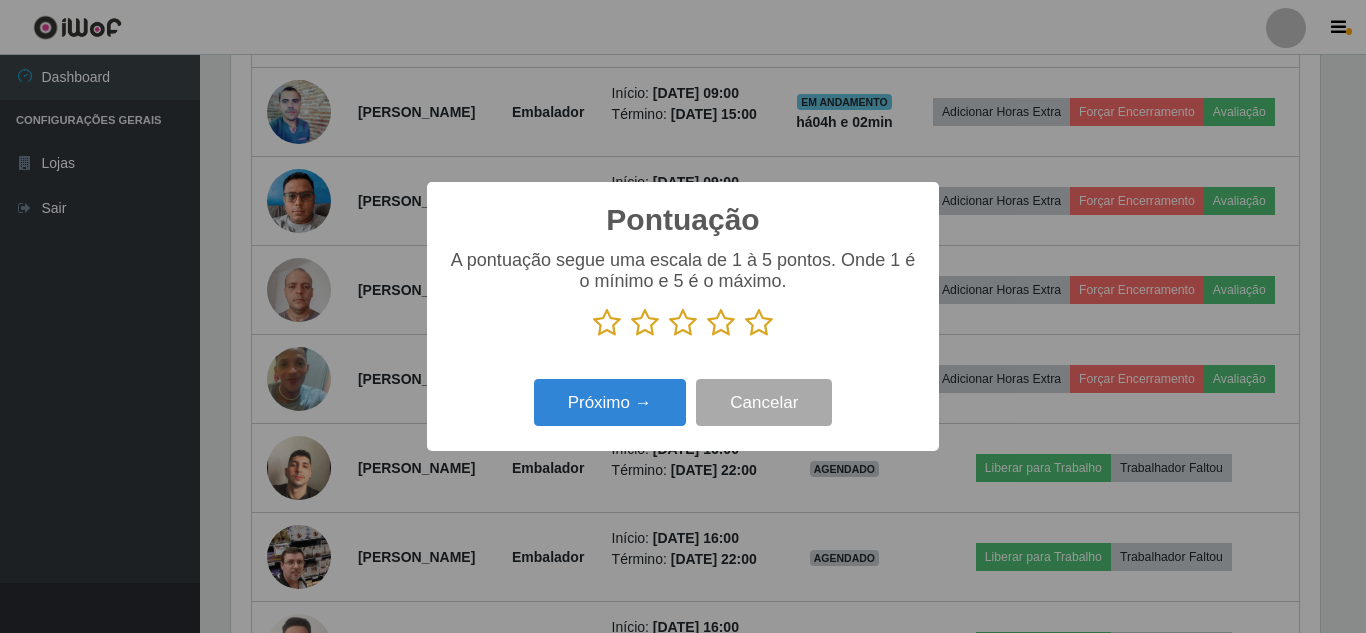 click at bounding box center (759, 323) 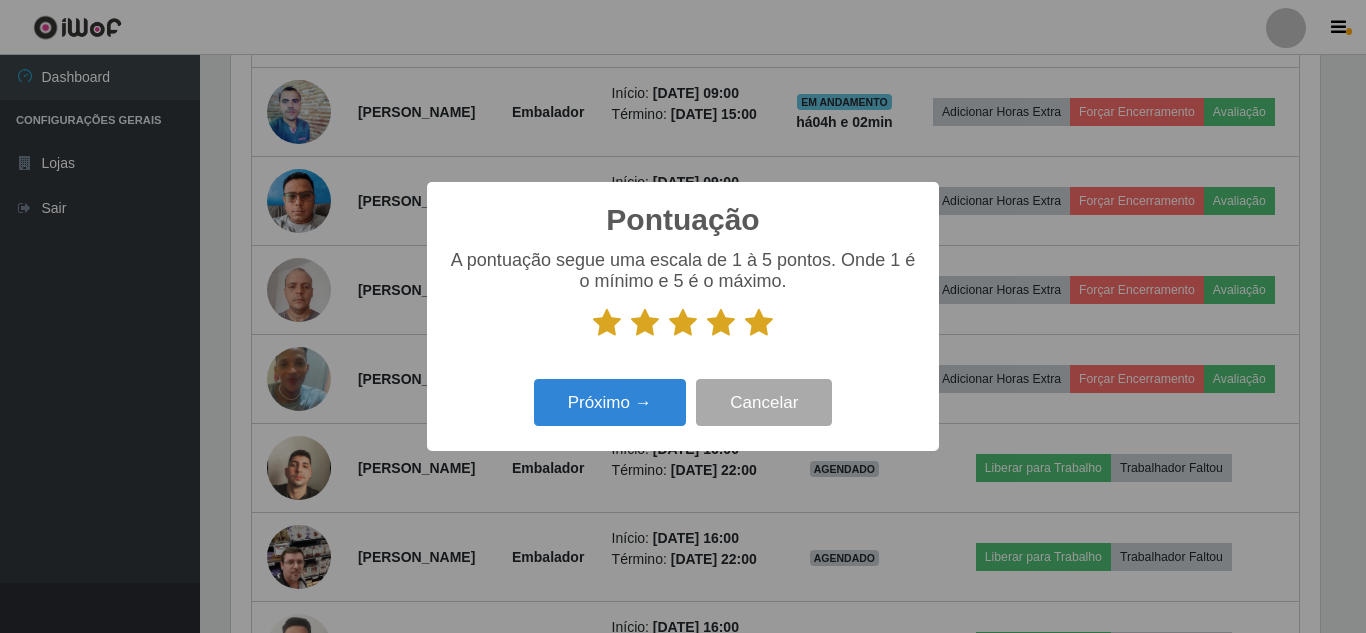 click on "Próximo → Cancelar" at bounding box center [683, 402] 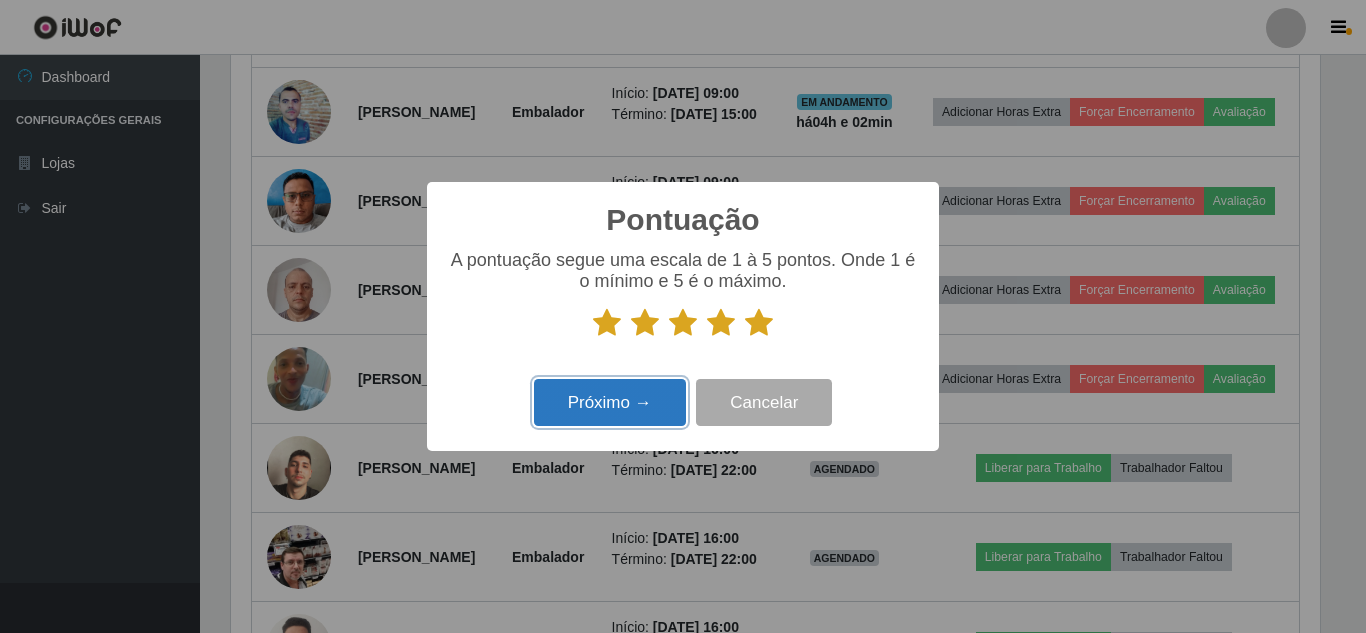 click on "Próximo →" at bounding box center (610, 402) 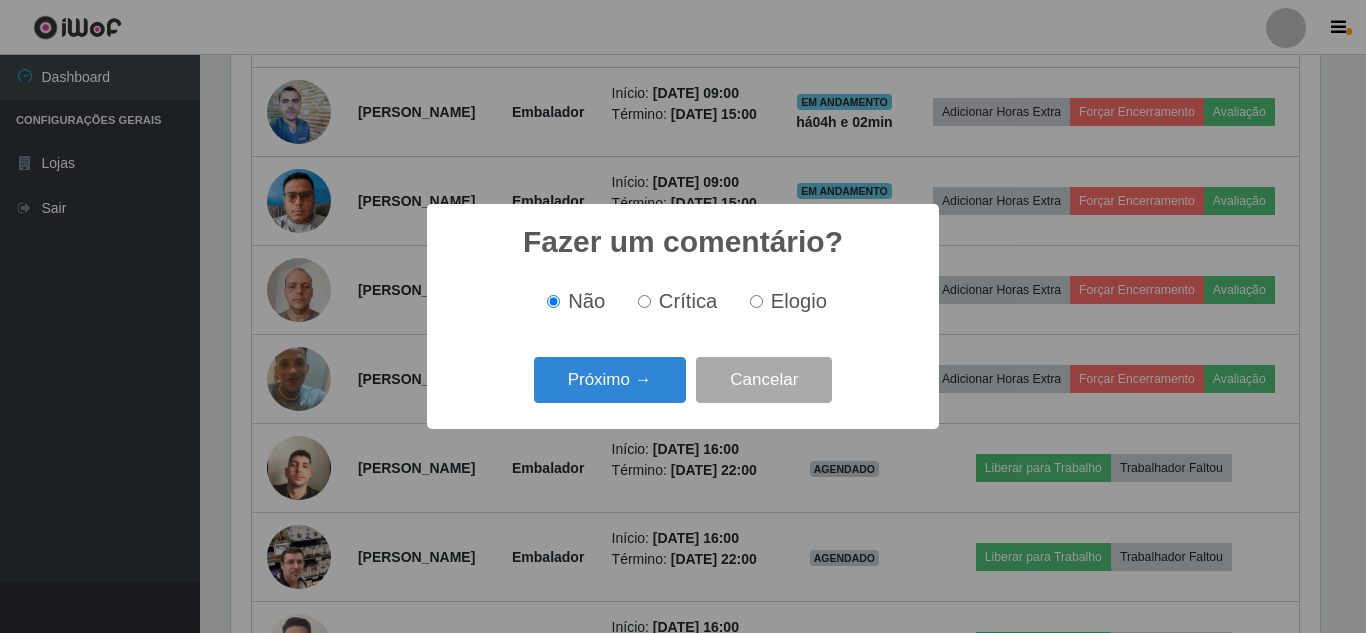 click on "Próximo →" at bounding box center [610, 380] 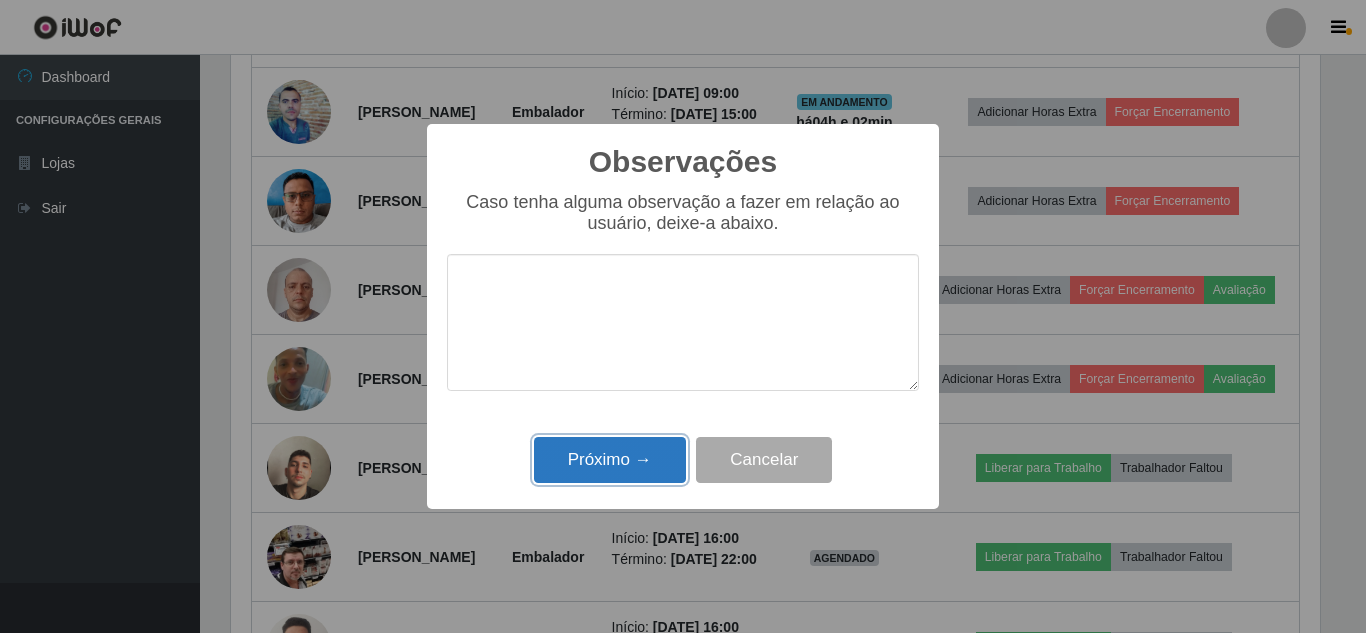click on "Próximo →" at bounding box center (610, 460) 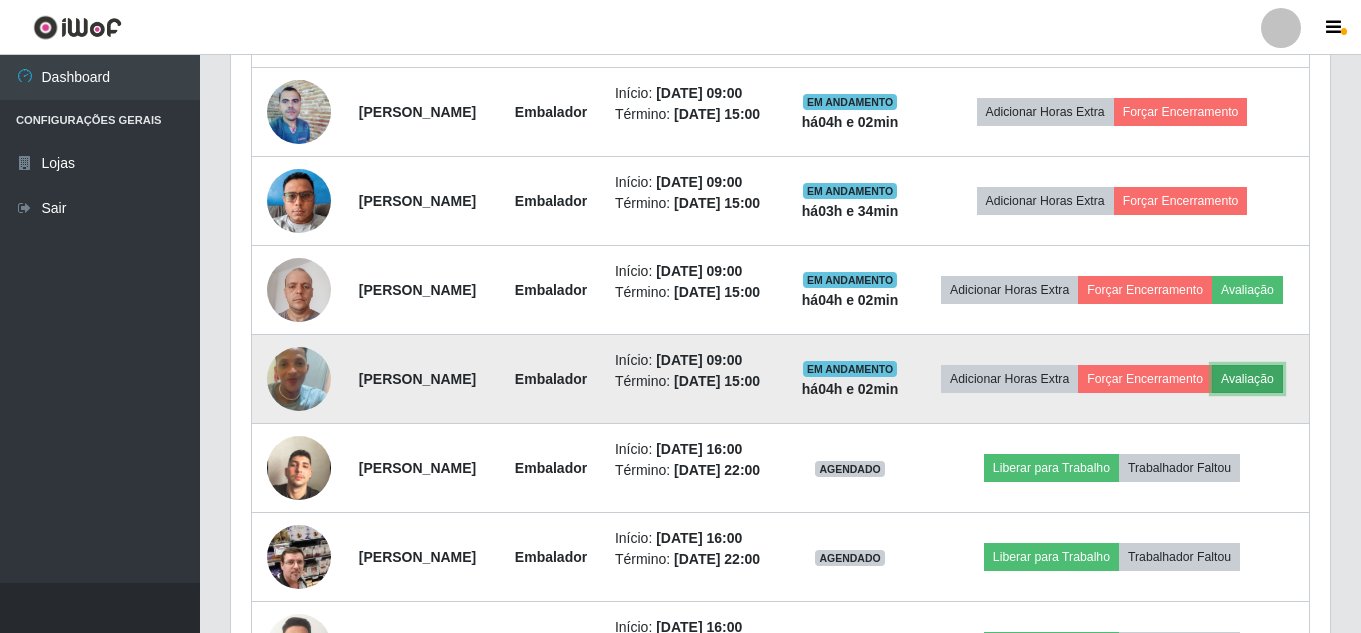 click on "Avaliação" at bounding box center [1247, 379] 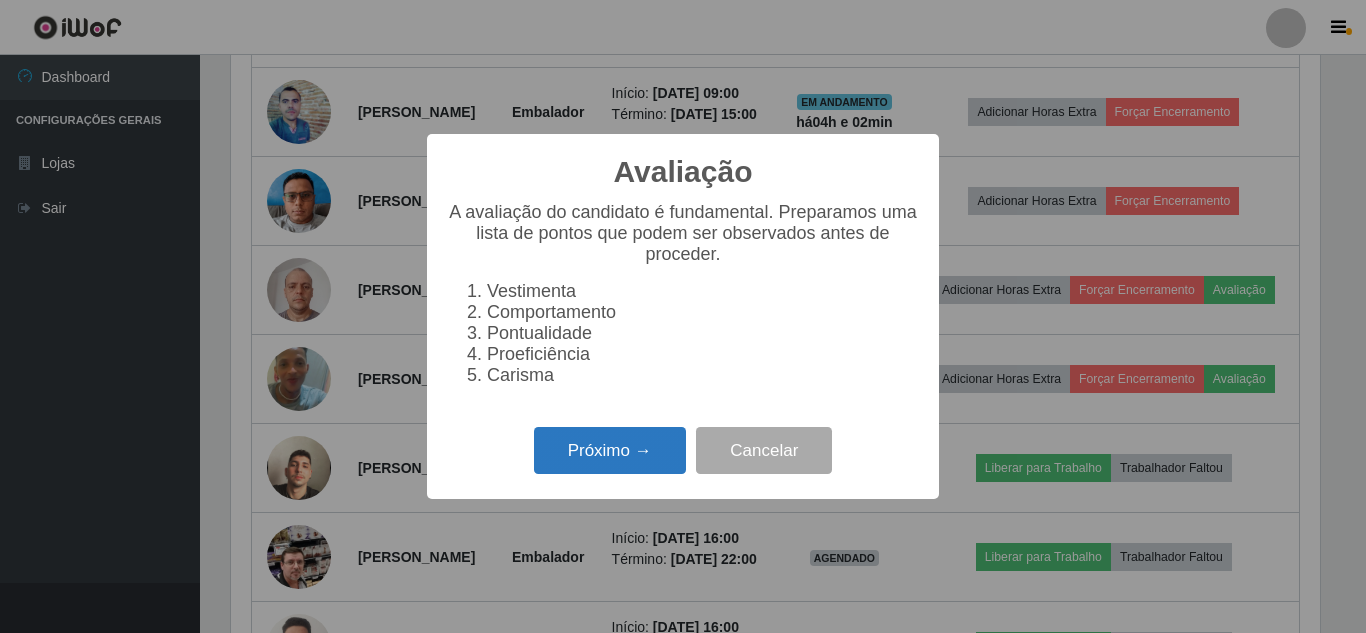 click on "Próximo →" at bounding box center [610, 450] 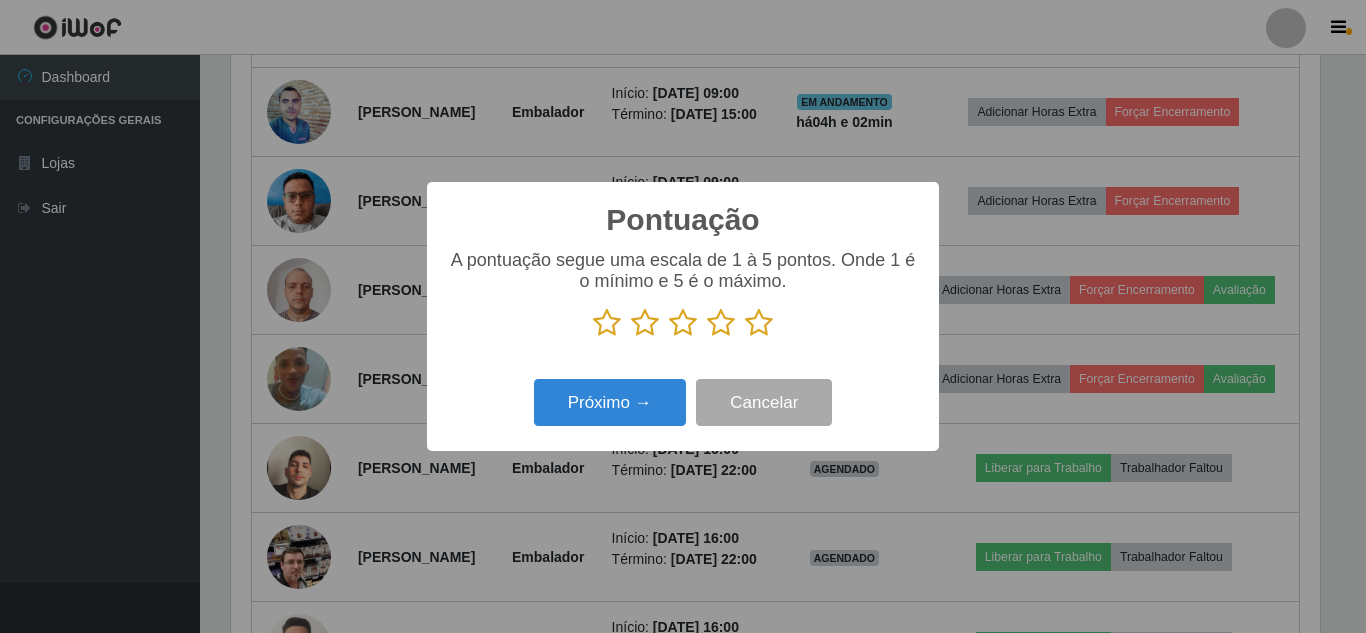click at bounding box center [759, 323] 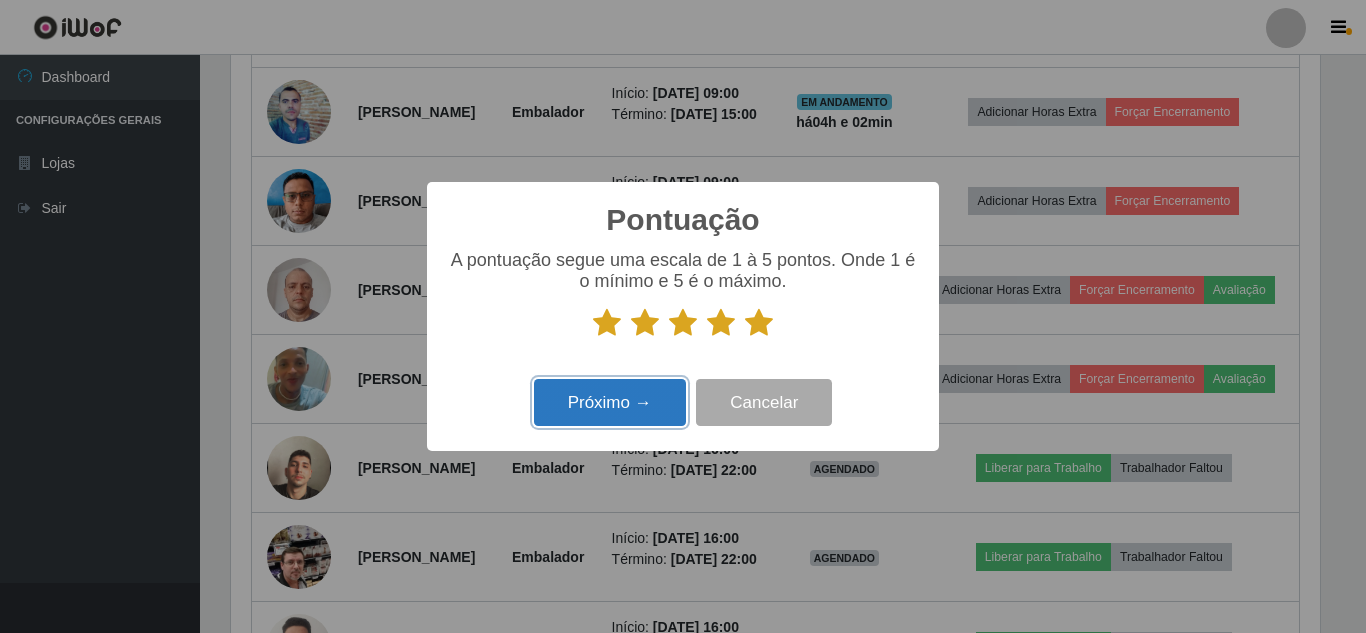 click on "Próximo →" at bounding box center (610, 402) 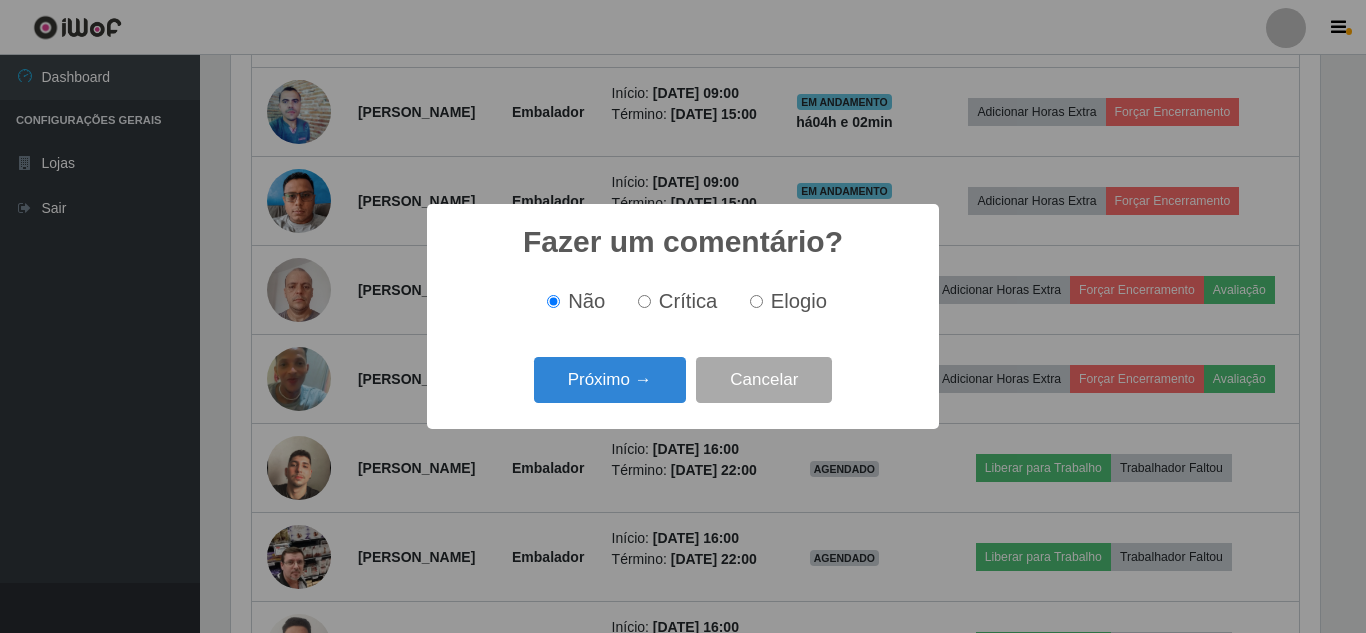 click on "Próximo →" at bounding box center [610, 380] 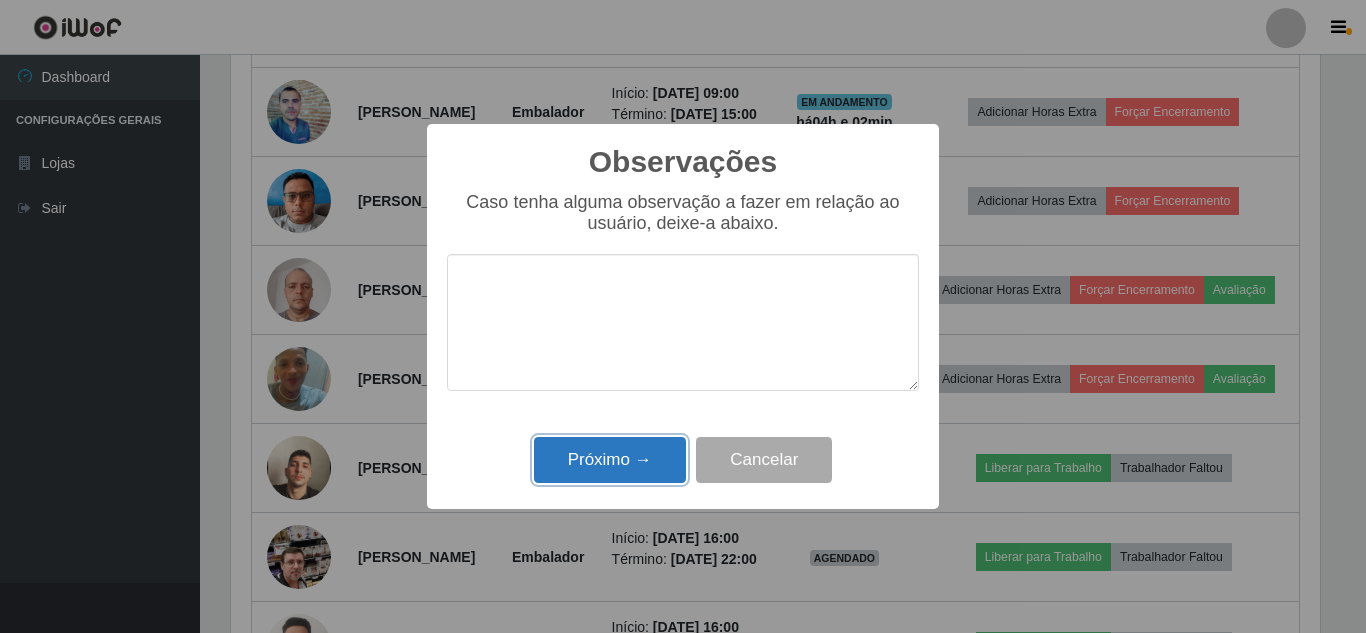 click on "Próximo →" at bounding box center (610, 460) 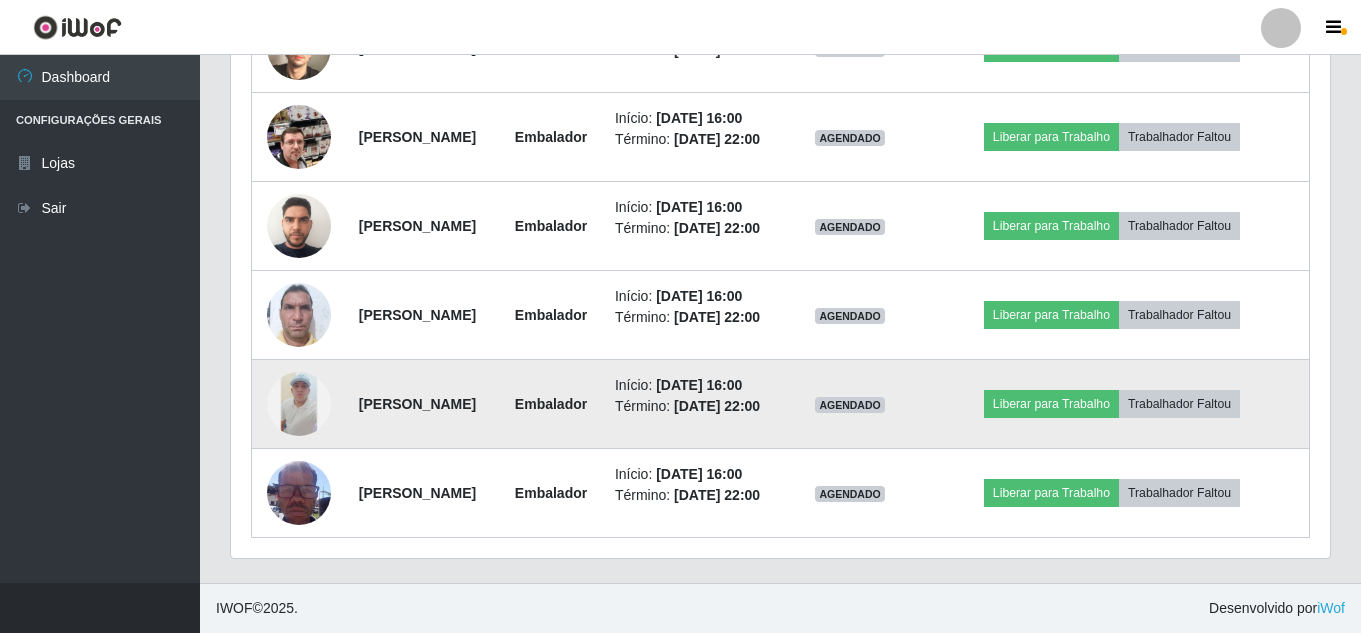 click at bounding box center [299, 404] 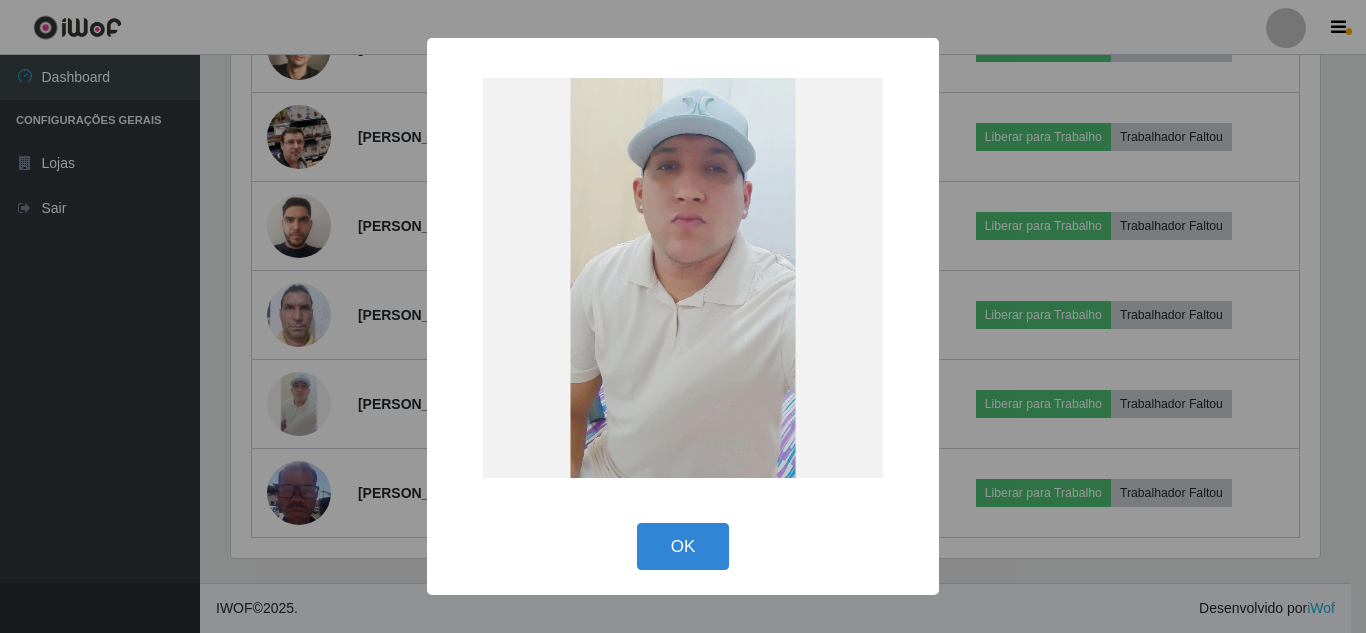 click on "× OK Cancel" at bounding box center [683, 316] 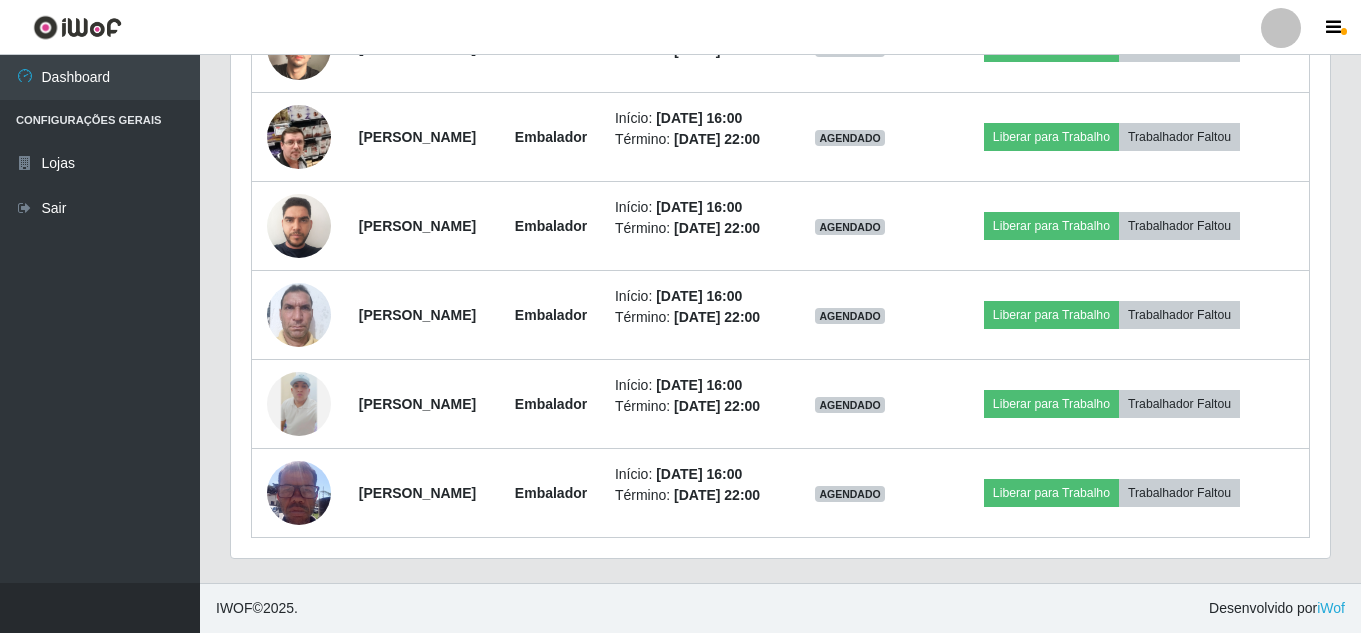 click at bounding box center (299, 404) 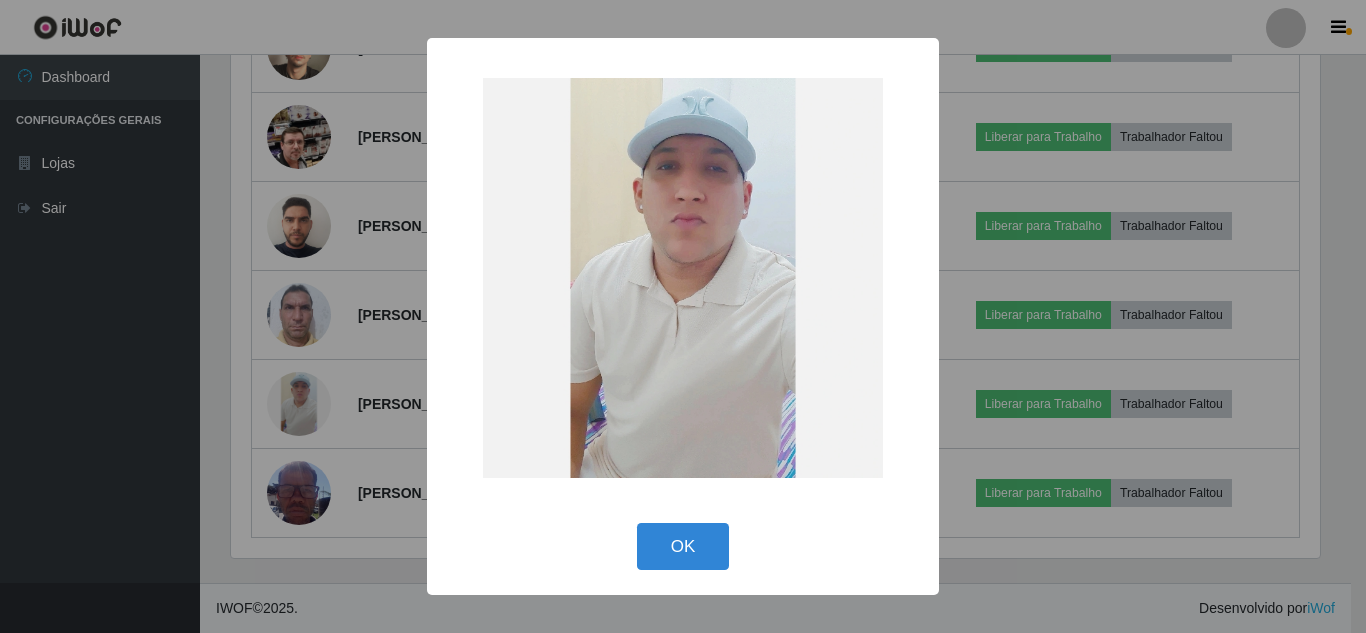 click on "× OK Cancel" at bounding box center [683, 316] 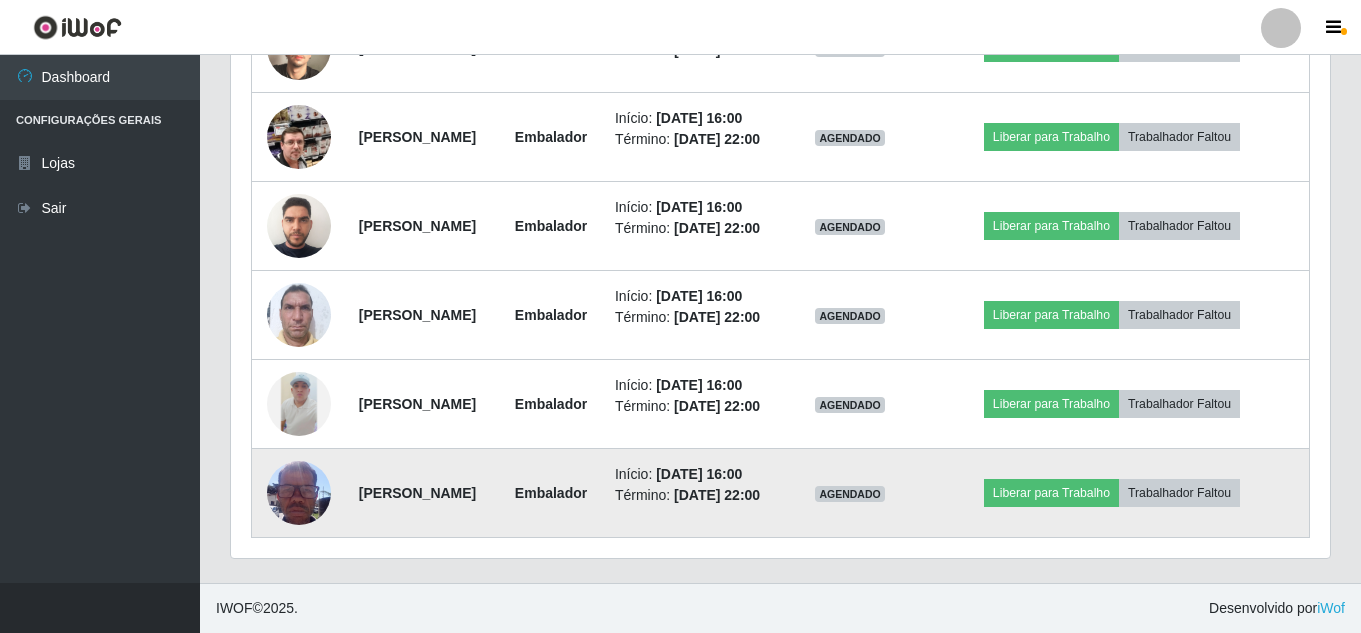 click at bounding box center (299, 492) 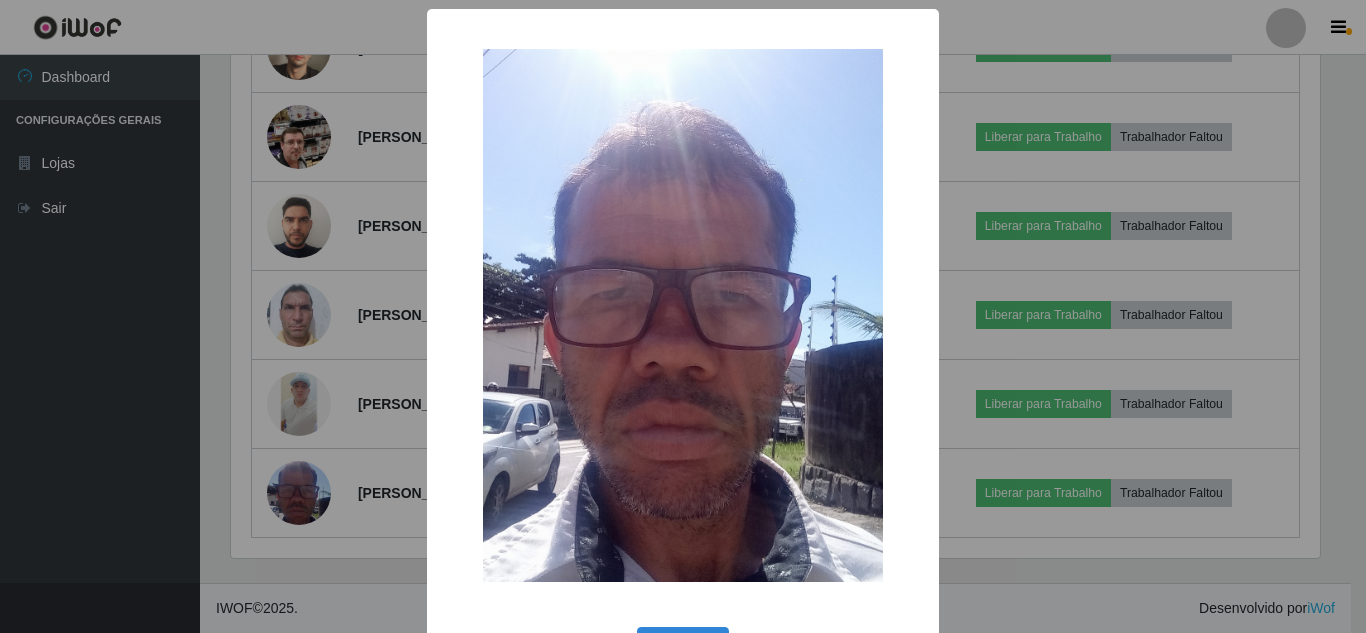 click on "× OK Cancel" at bounding box center [683, 316] 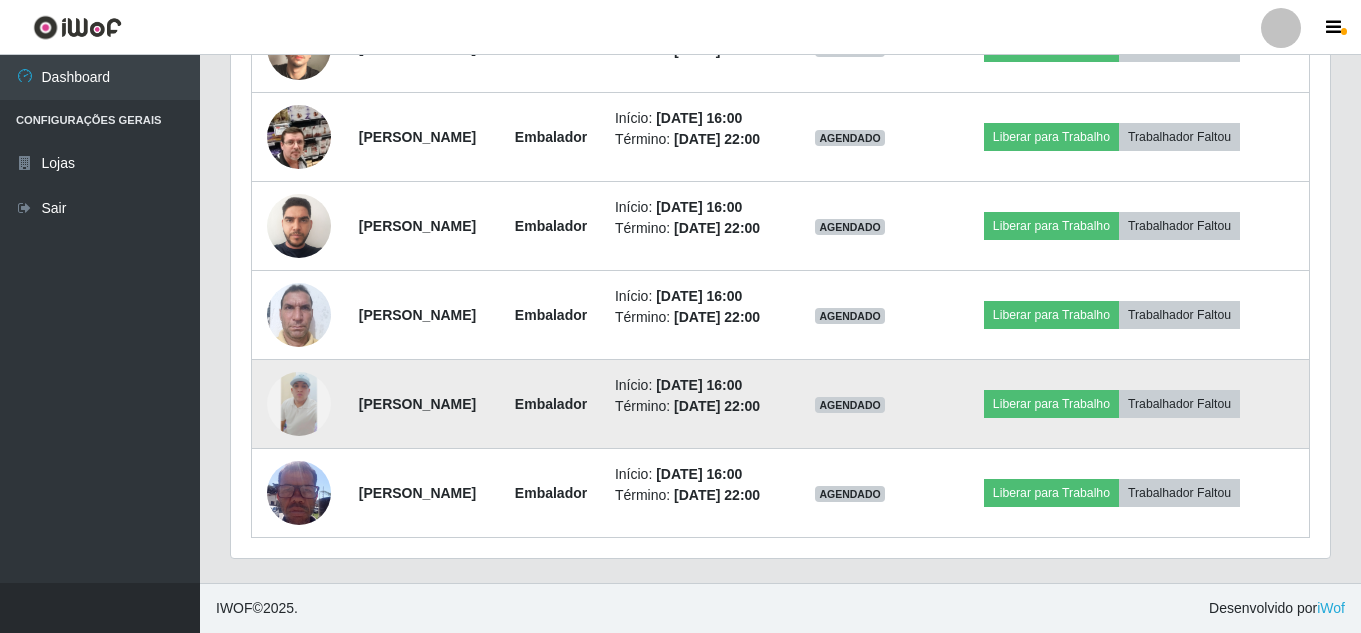 click at bounding box center (299, 404) 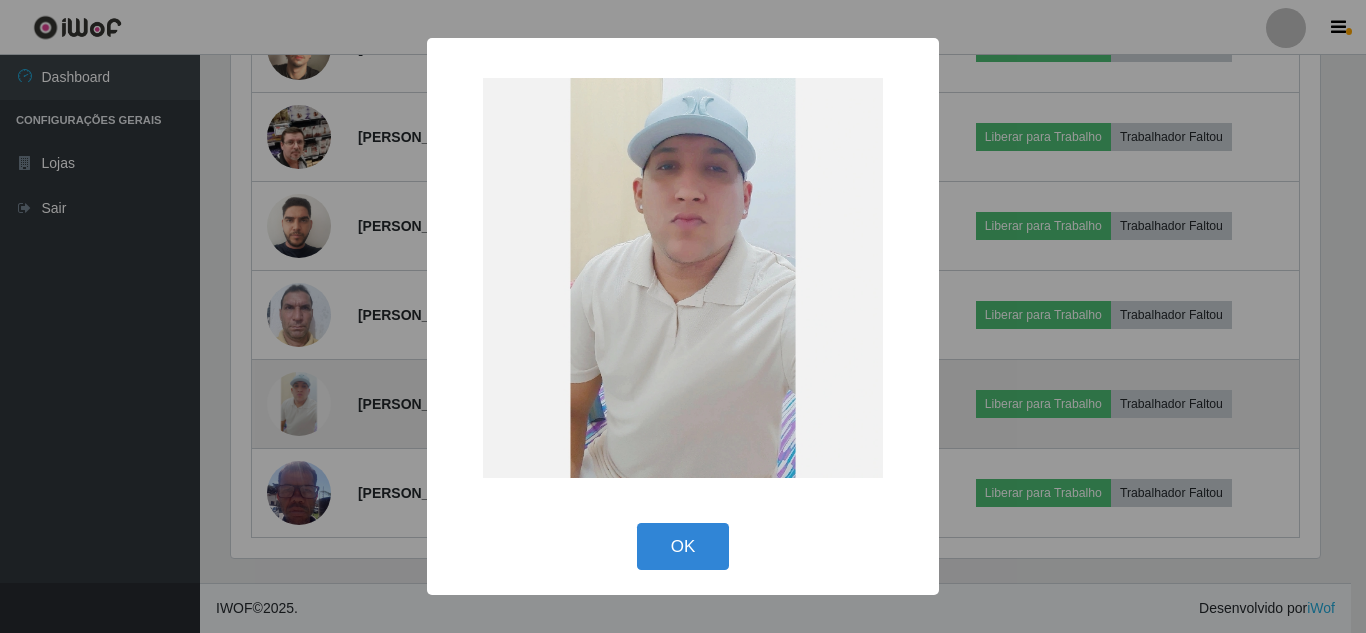 click on "× OK Cancel" at bounding box center (683, 316) 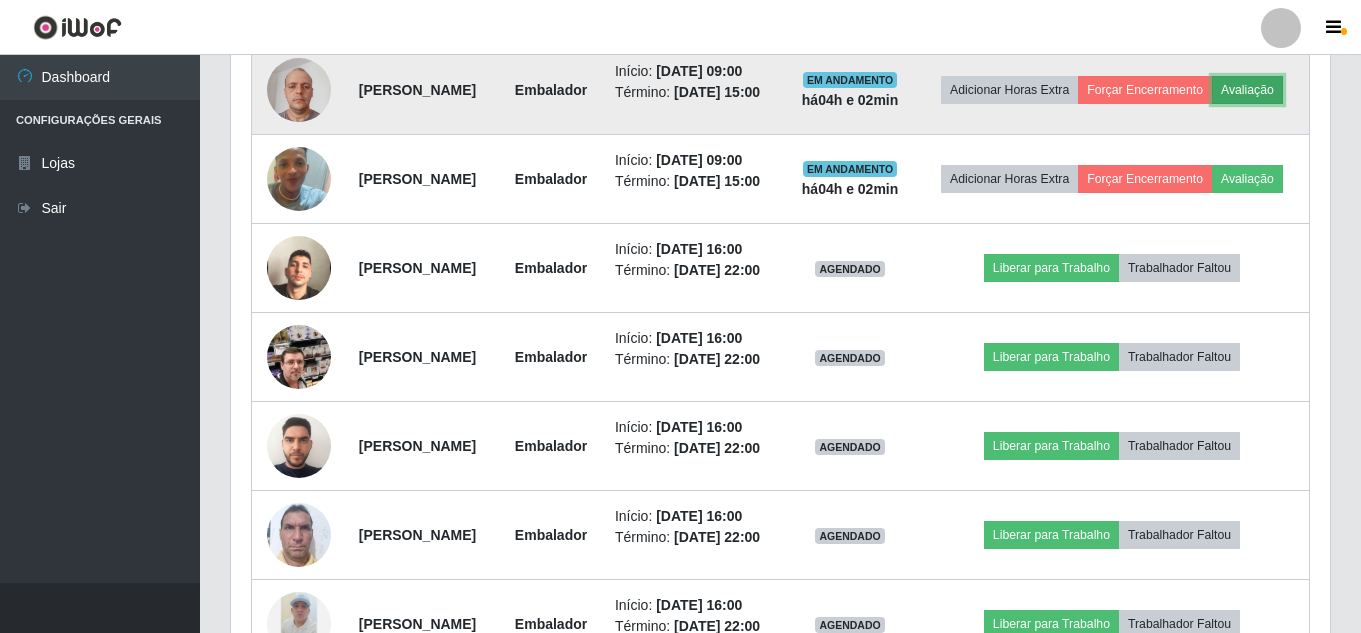 click on "Avaliação" at bounding box center [1247, 90] 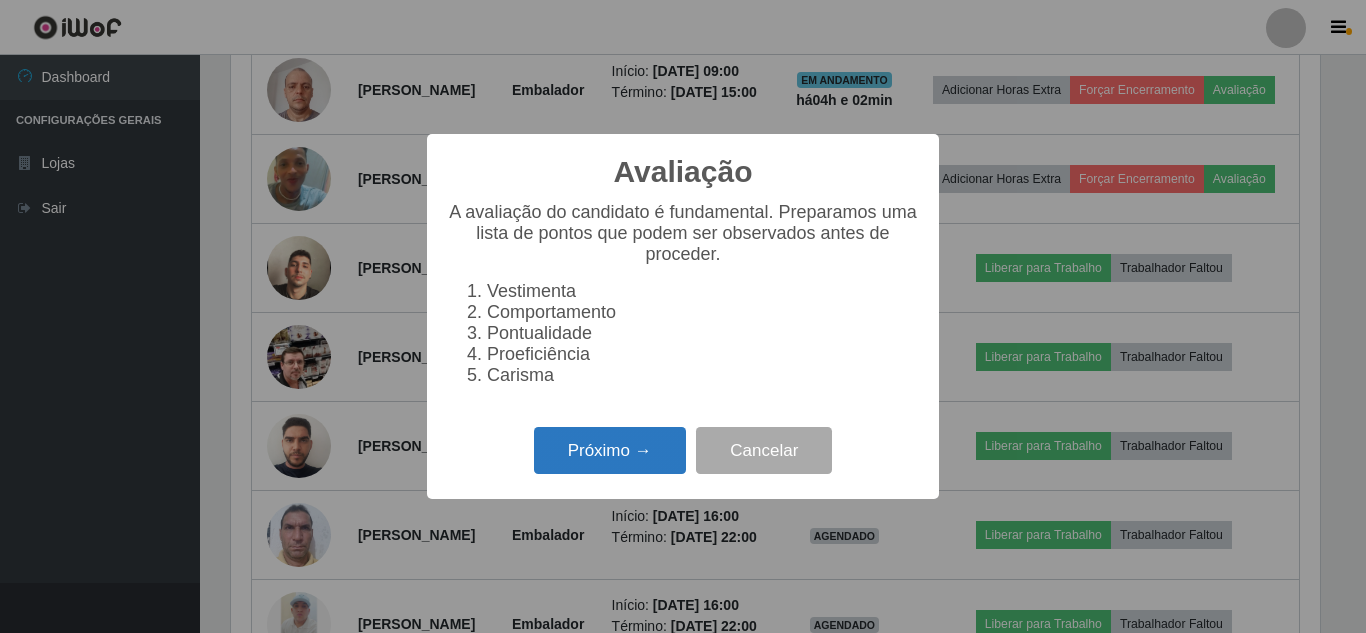 click on "Próximo →" at bounding box center [610, 450] 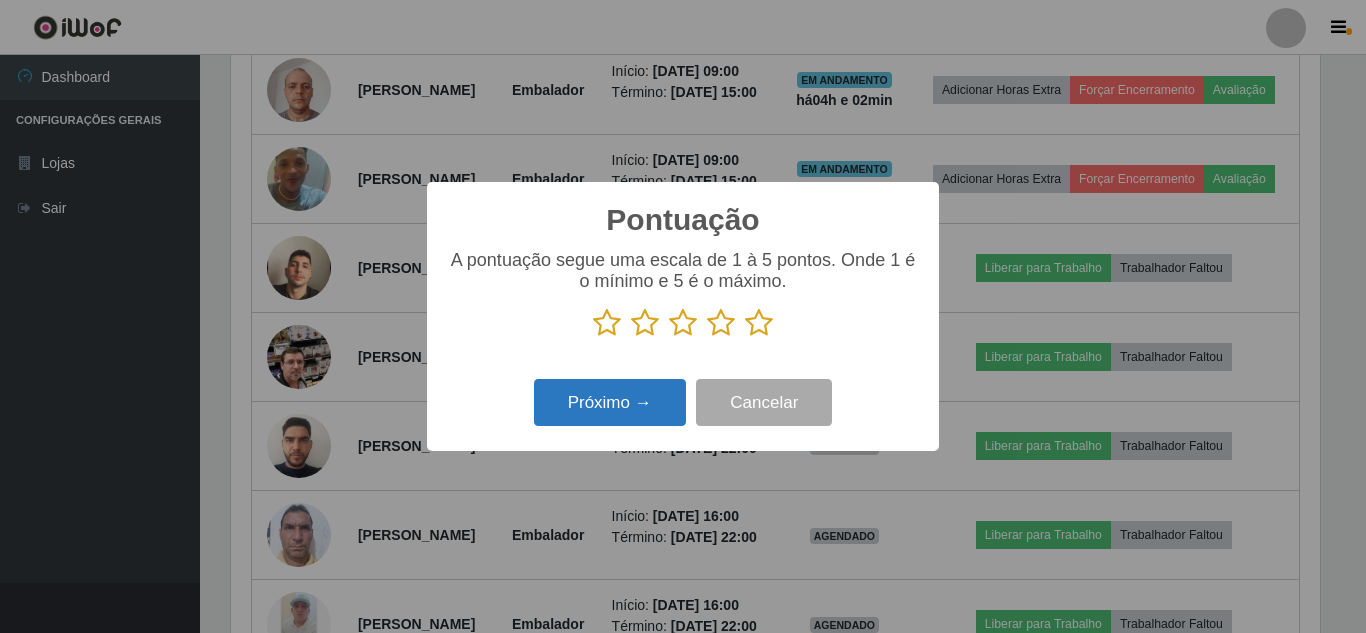 drag, startPoint x: 757, startPoint y: 325, endPoint x: 644, endPoint y: 392, distance: 131.3697 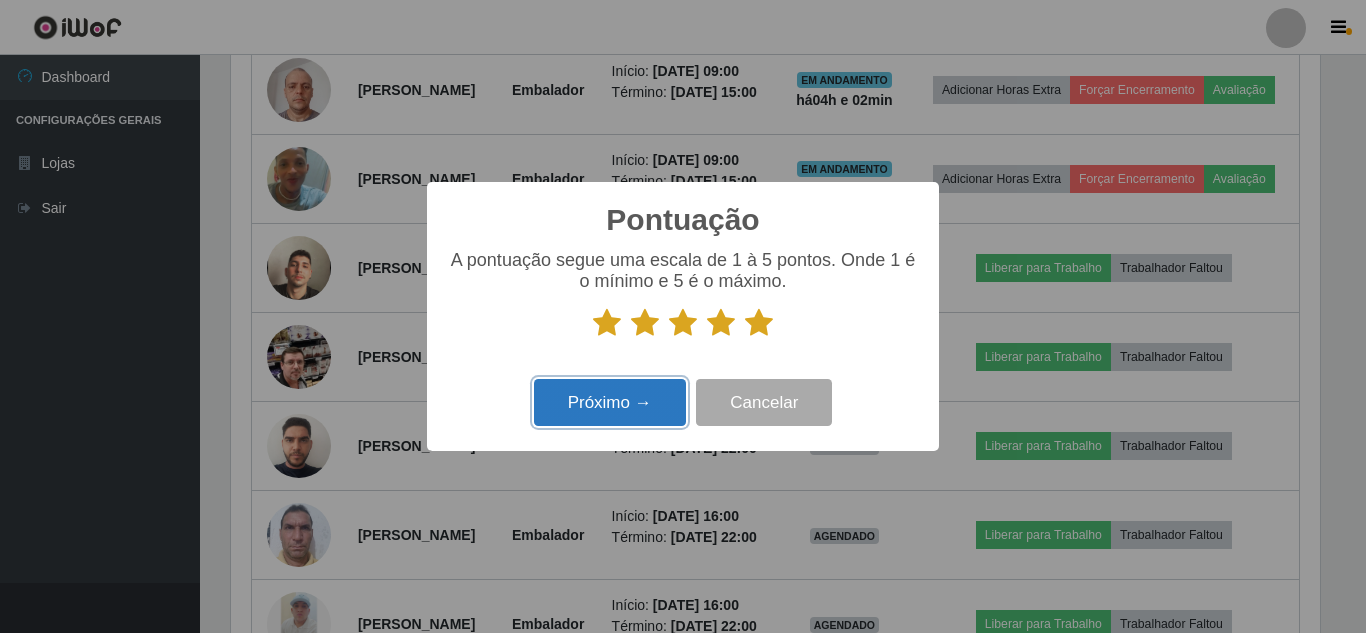 click on "Próximo →" at bounding box center (610, 402) 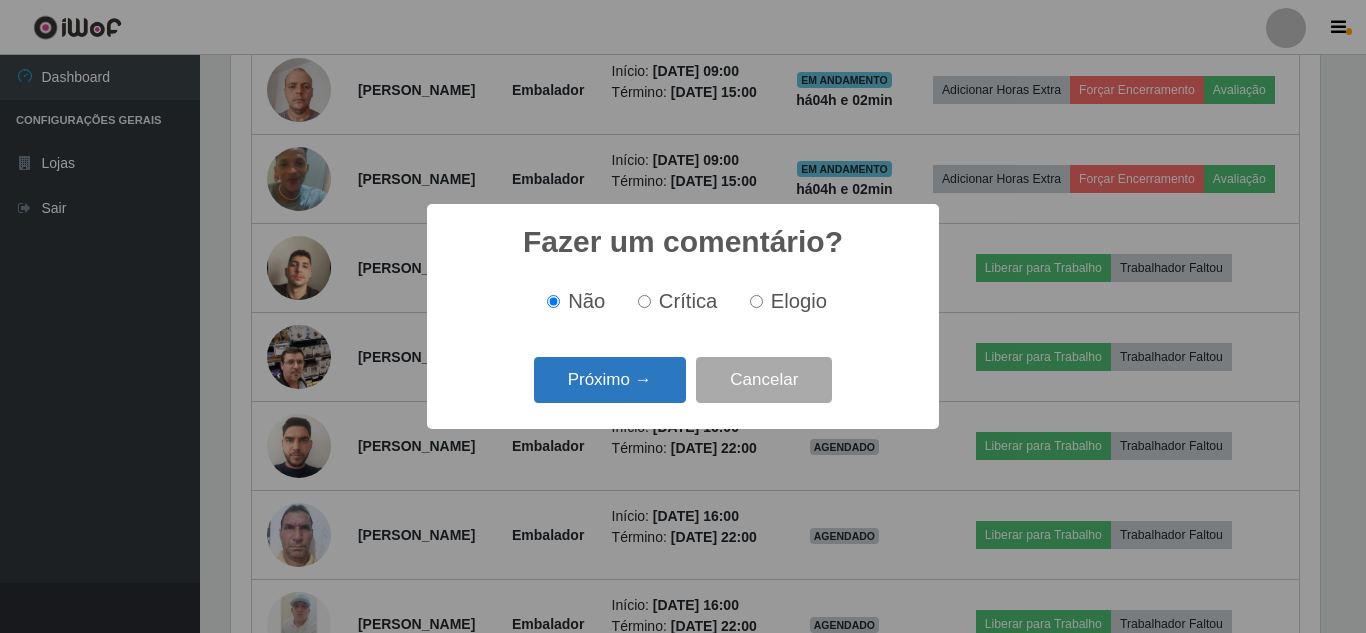 click on "Próximo →" at bounding box center (610, 380) 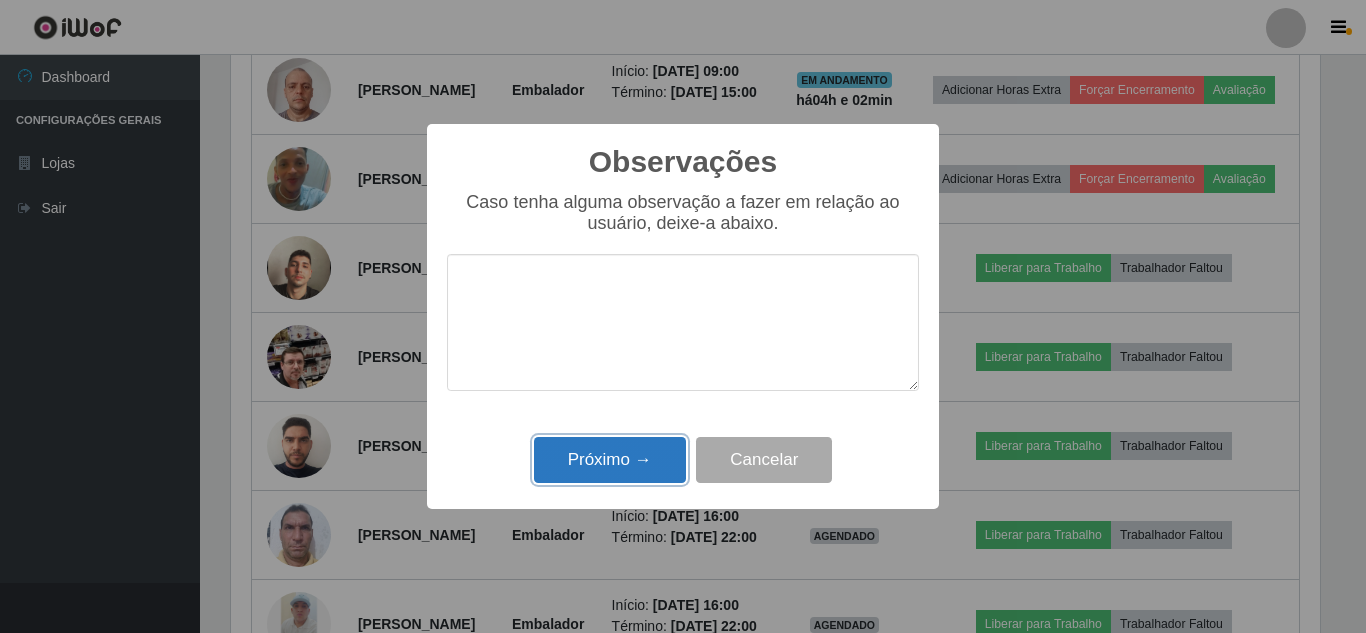 click on "Próximo →" at bounding box center [610, 460] 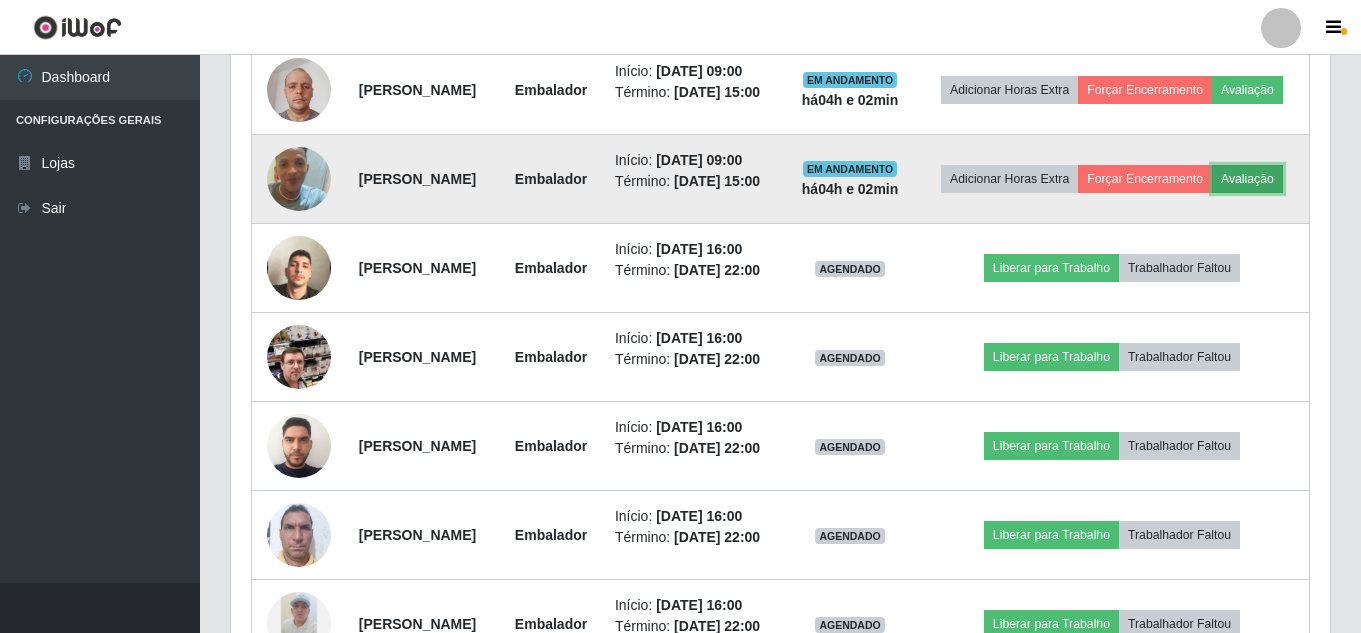 click on "Avaliação" at bounding box center [1247, 179] 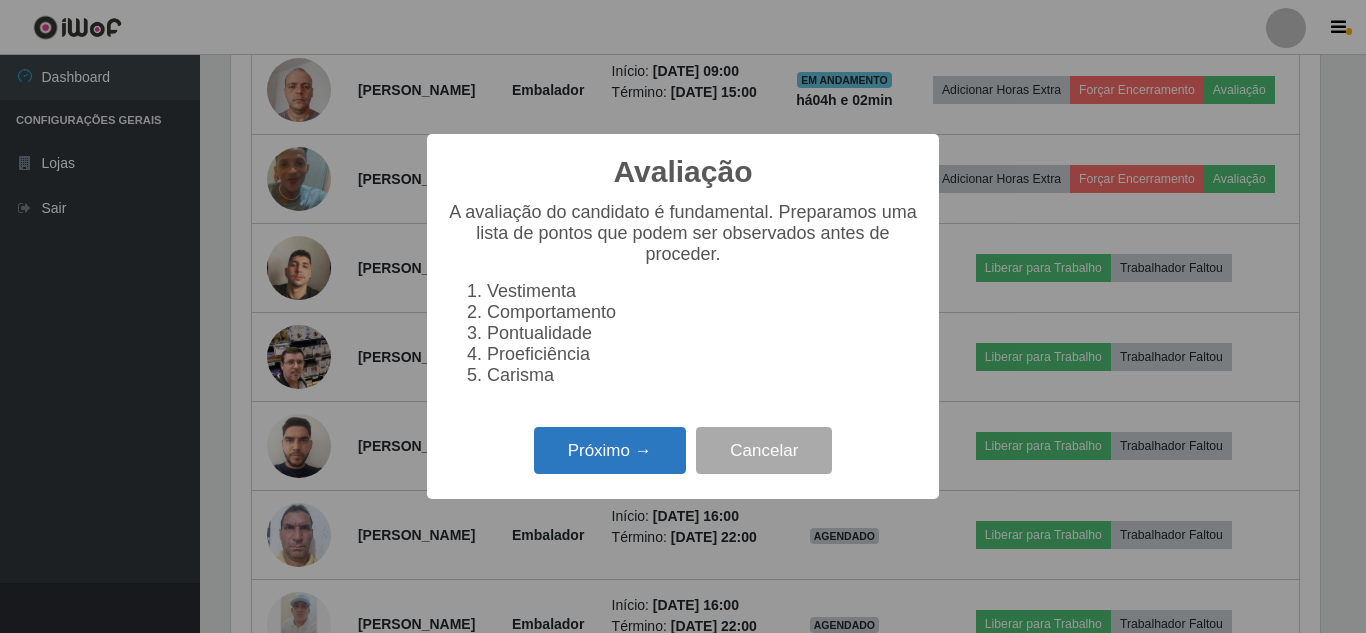 click on "Próximo →" at bounding box center [610, 450] 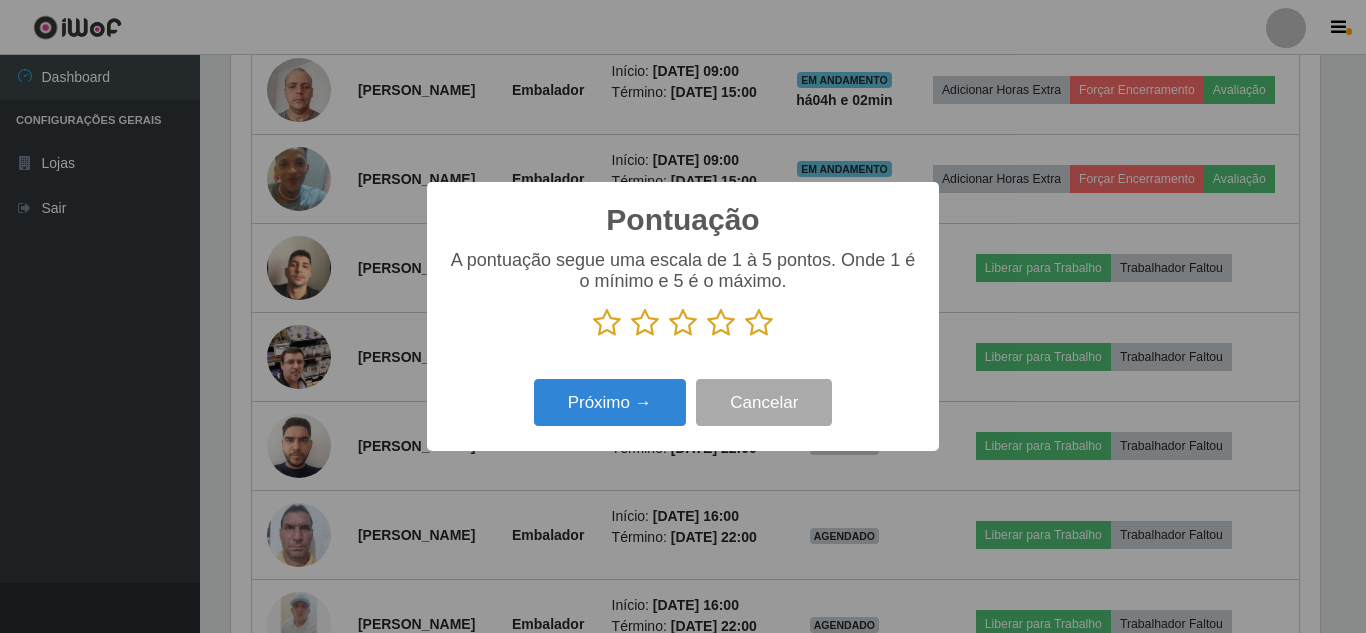 click at bounding box center (759, 323) 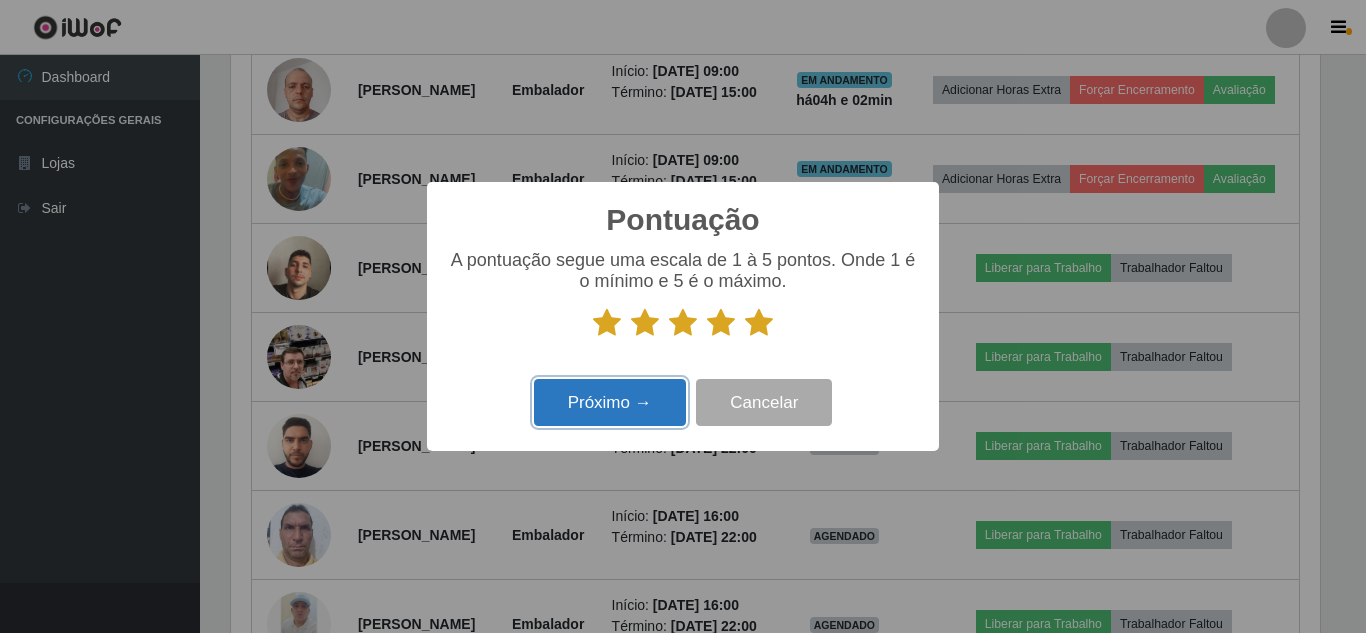 click on "Próximo →" at bounding box center (610, 402) 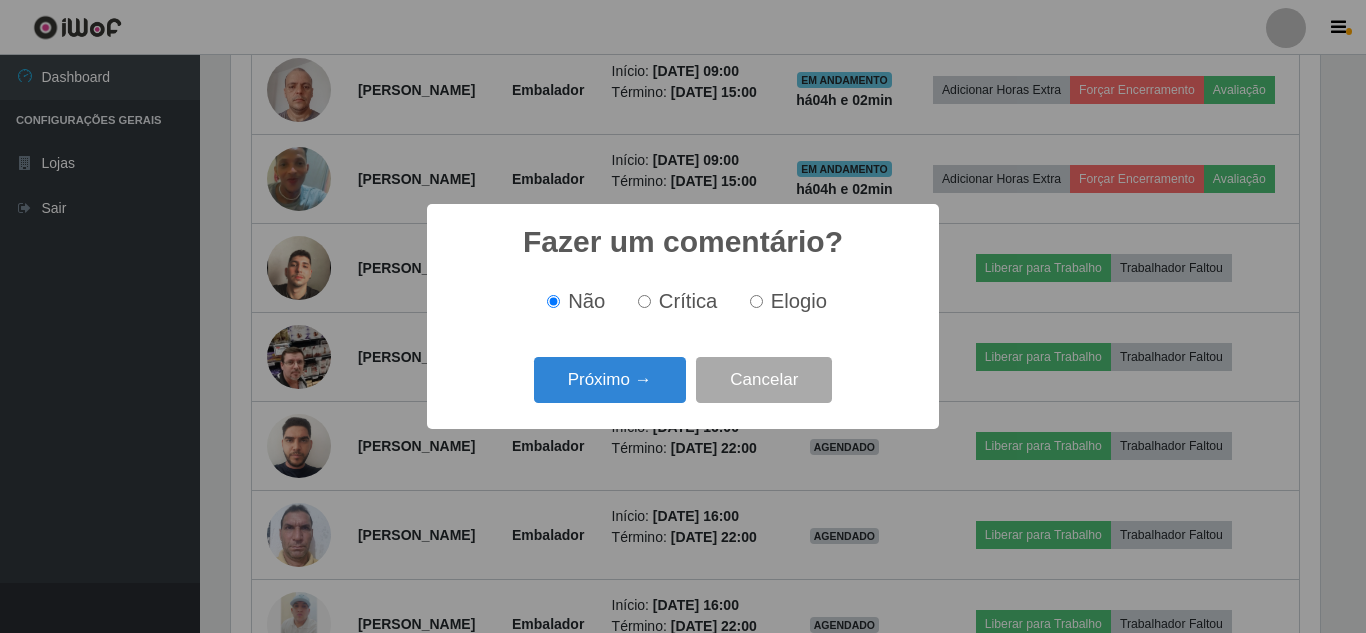 click on "Próximo →" at bounding box center [610, 380] 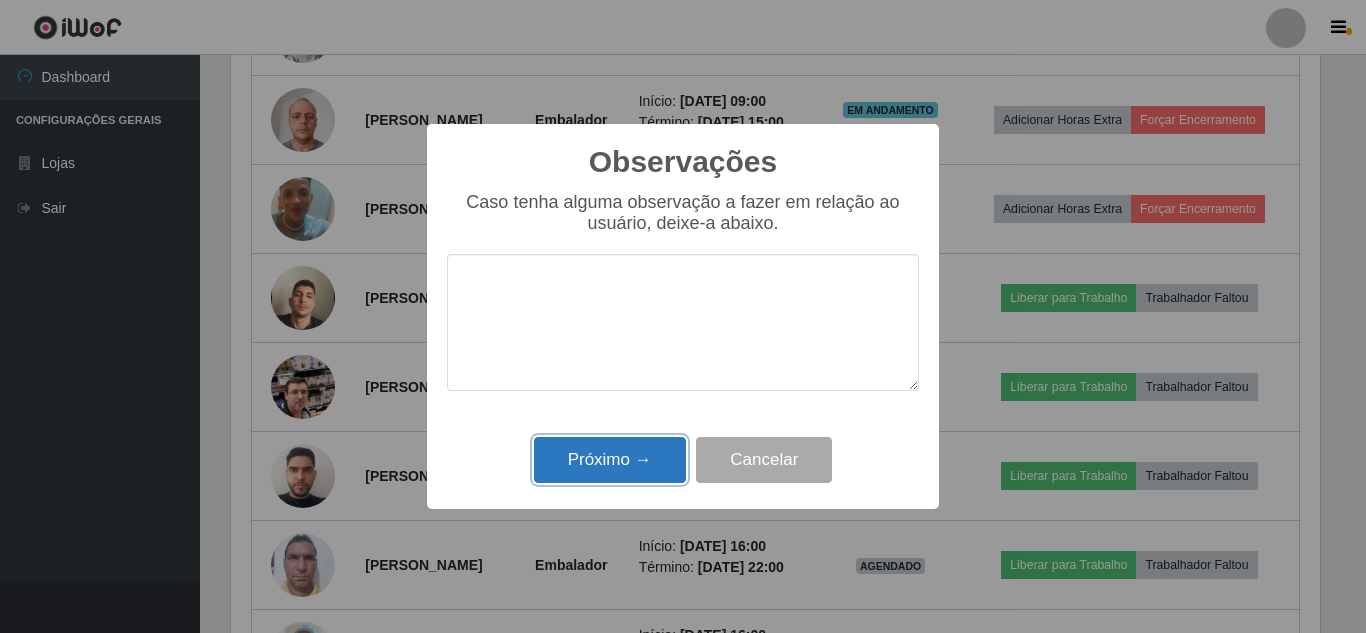 click on "Próximo →" at bounding box center [610, 460] 